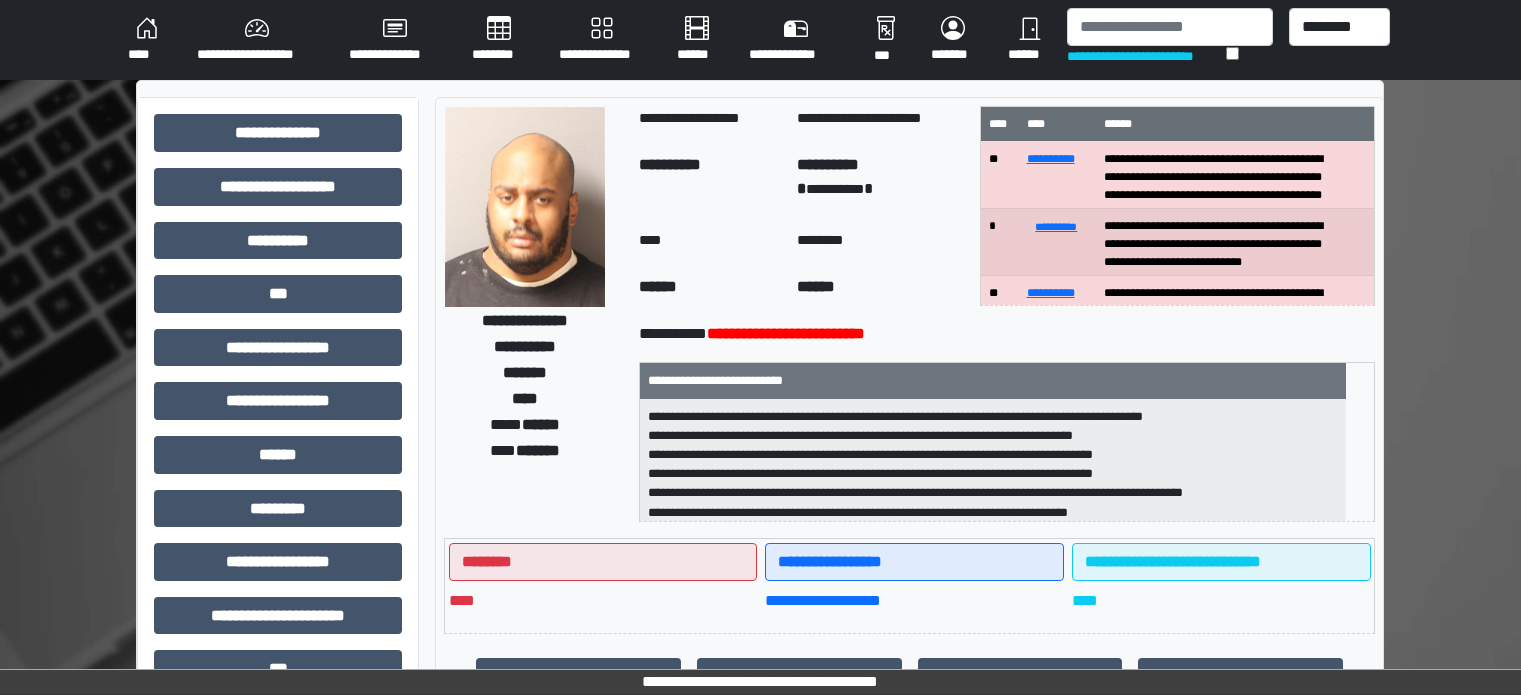 scroll, scrollTop: 0, scrollLeft: 0, axis: both 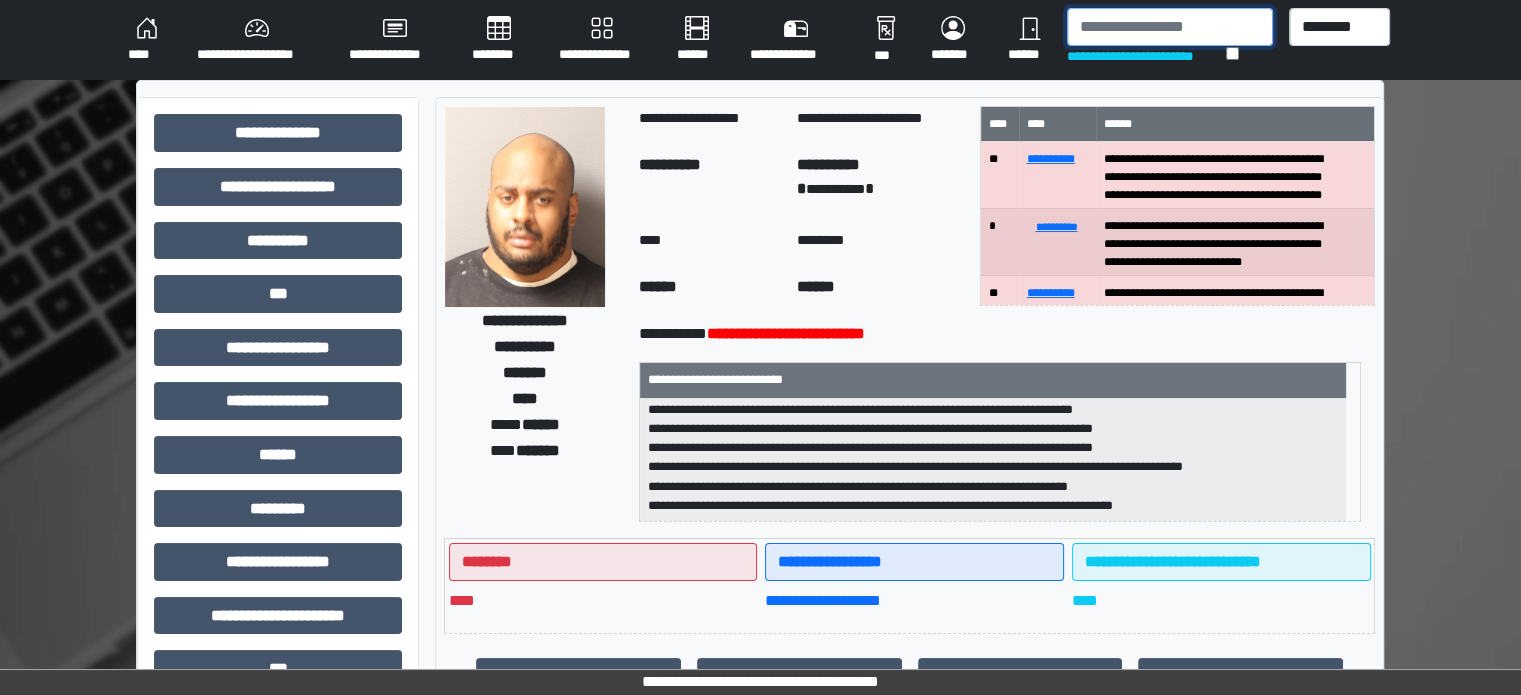click at bounding box center (1170, 27) 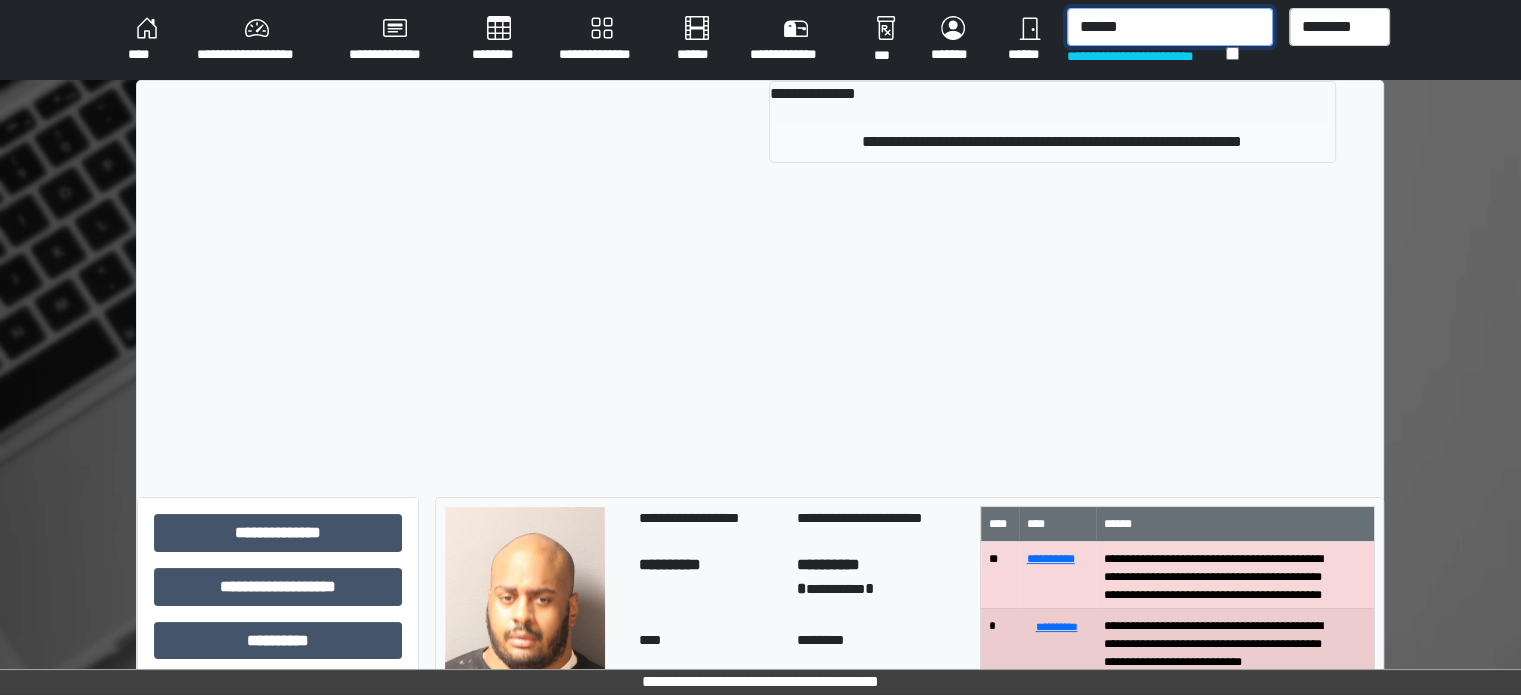 type on "******" 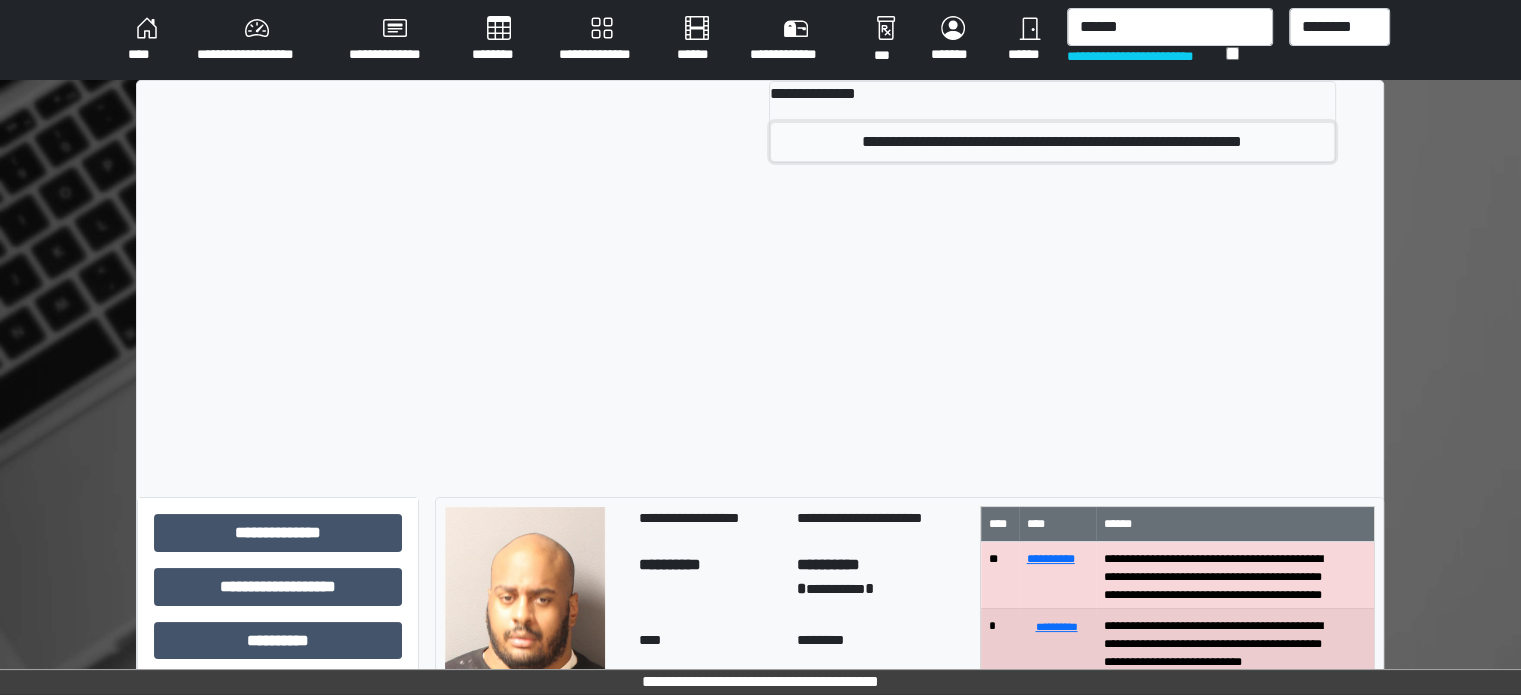 click on "**********" at bounding box center [1052, 142] 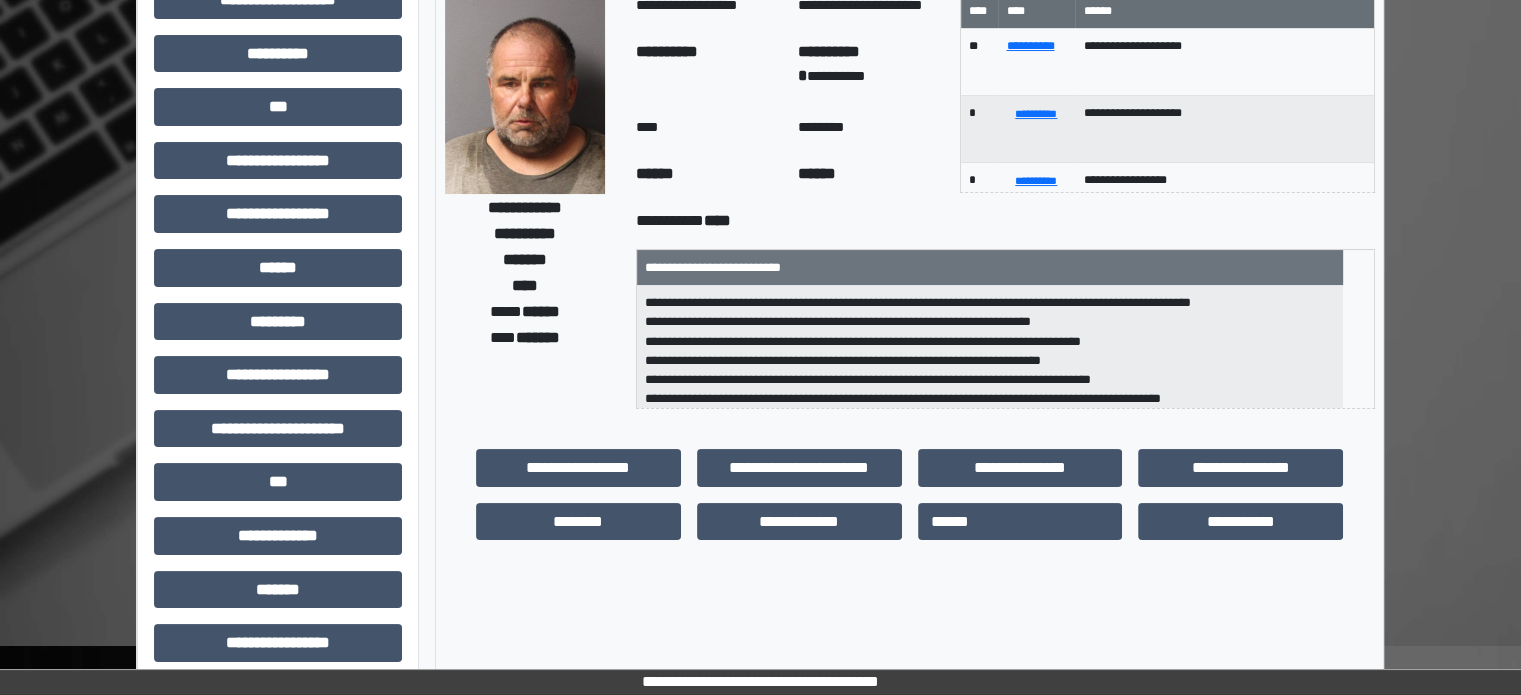 scroll, scrollTop: 200, scrollLeft: 0, axis: vertical 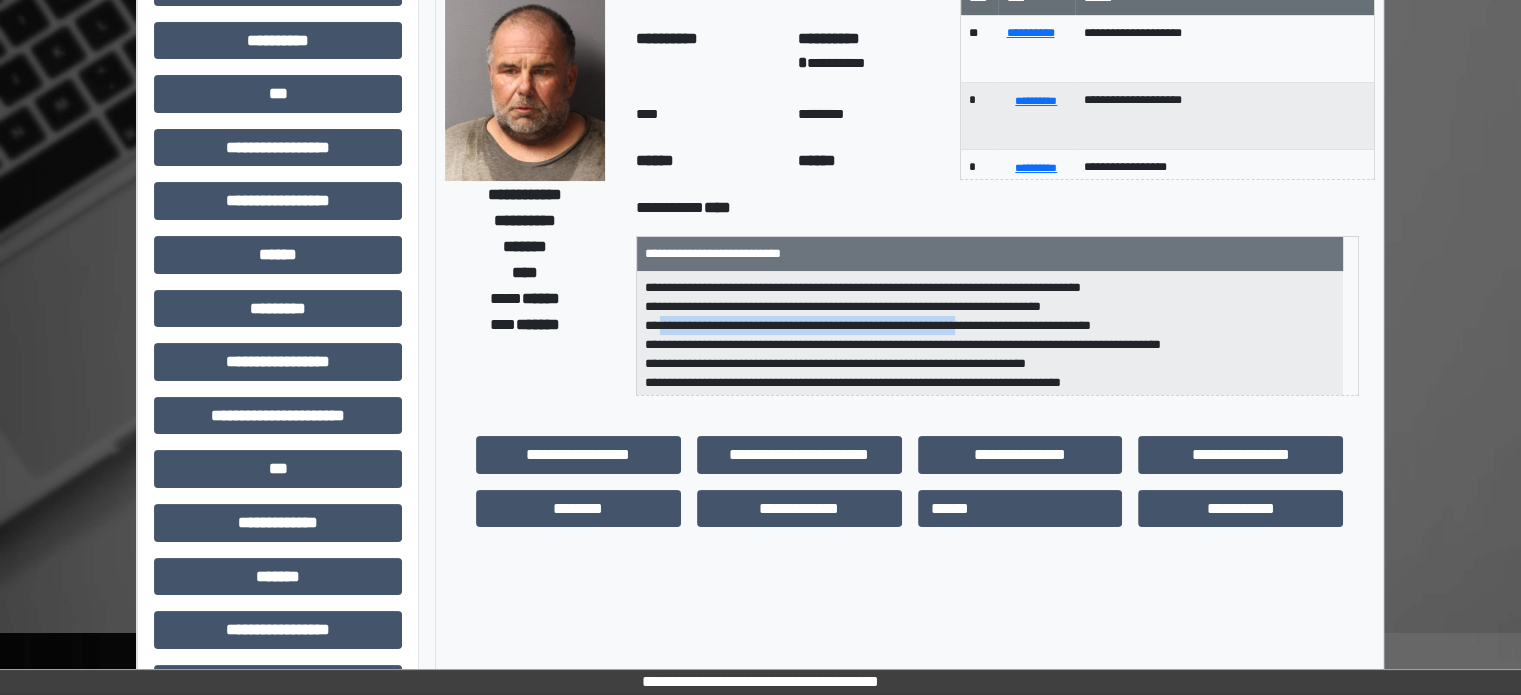 drag, startPoint x: 682, startPoint y: 323, endPoint x: 1024, endPoint y: 330, distance: 342.07162 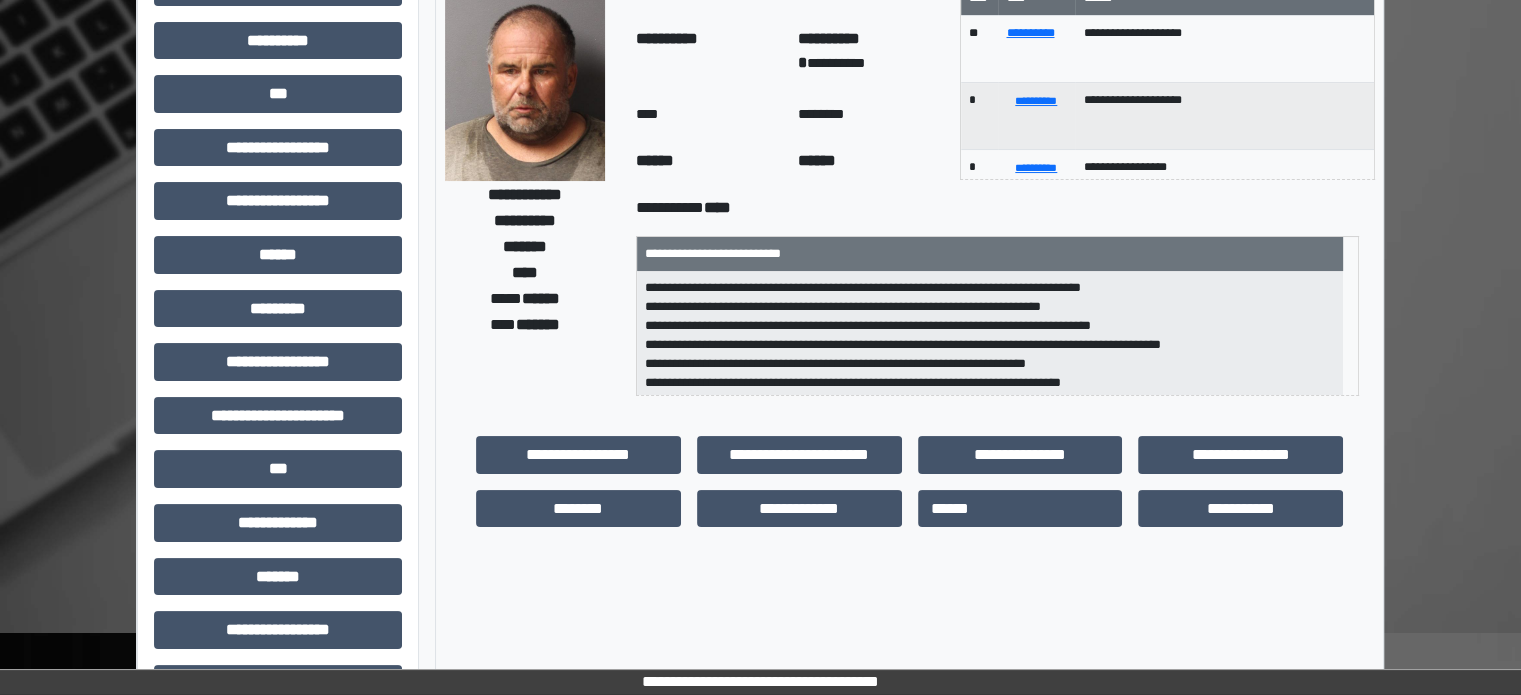 click on "**********" at bounding box center (990, 333) 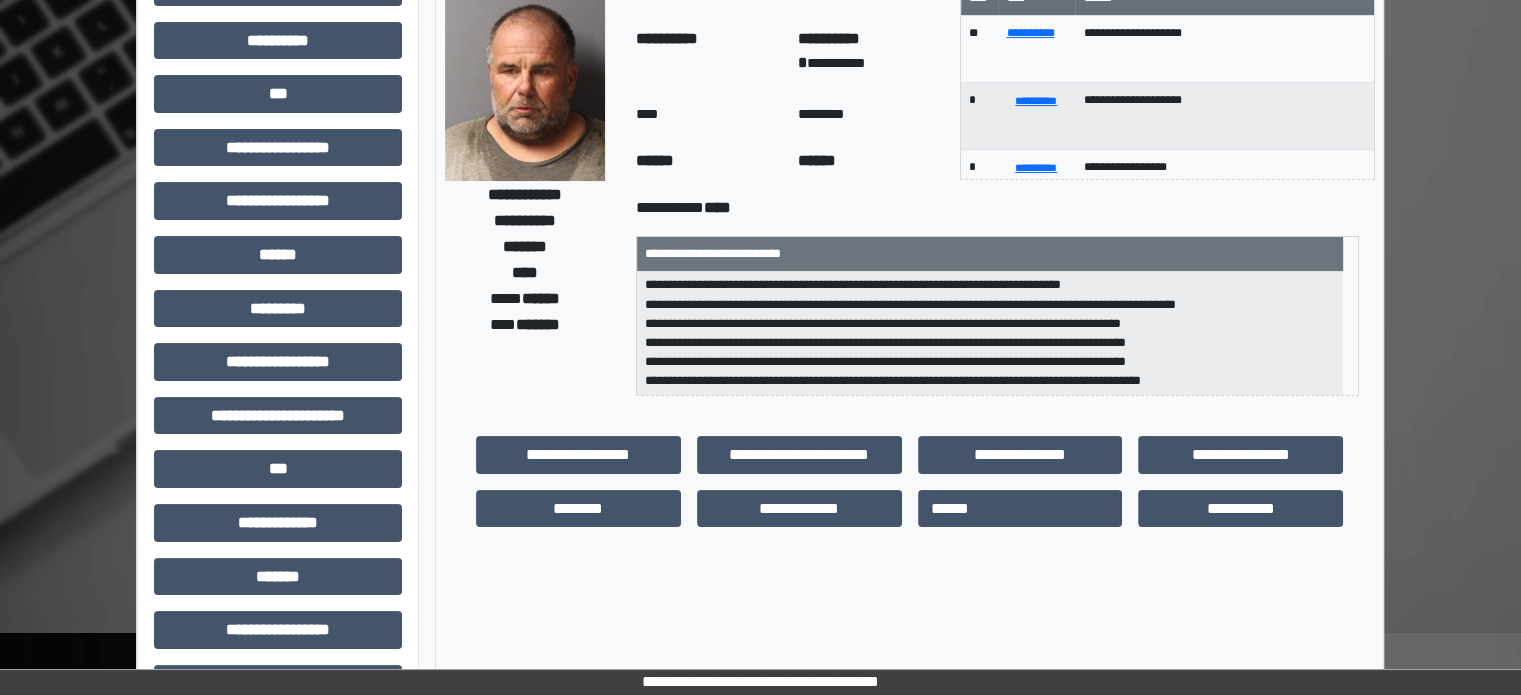 scroll, scrollTop: 140, scrollLeft: 0, axis: vertical 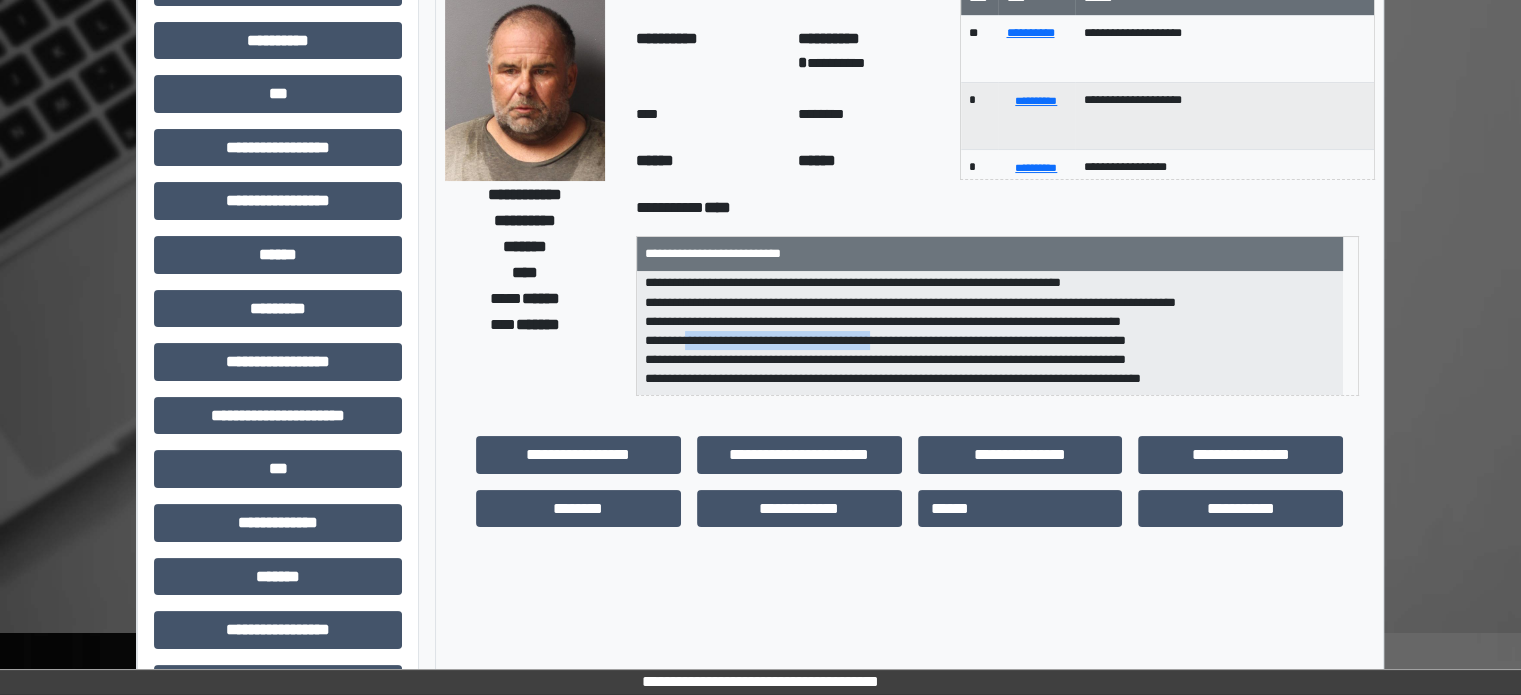 drag, startPoint x: 718, startPoint y: 343, endPoint x: 912, endPoint y: 337, distance: 194.09276 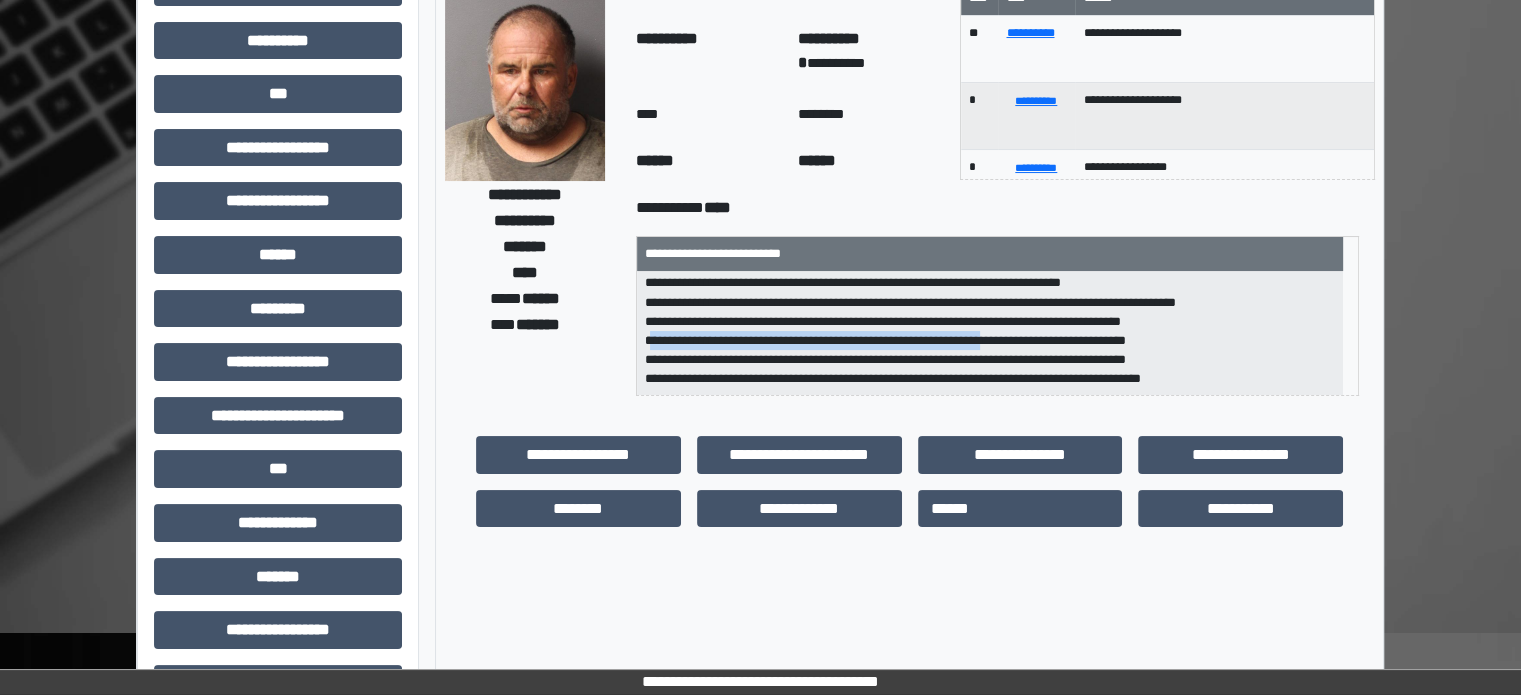 drag, startPoint x: 665, startPoint y: 337, endPoint x: 1033, endPoint y: 339, distance: 368.00543 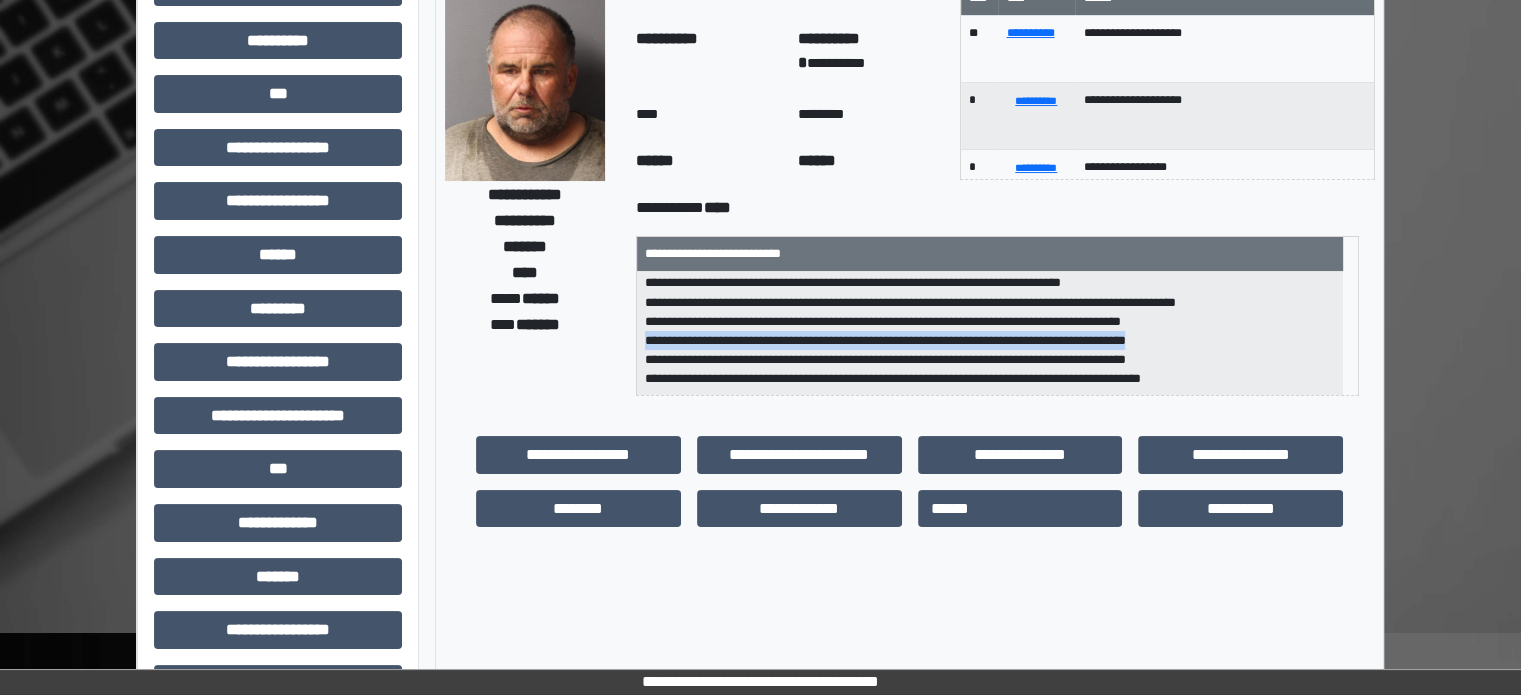 drag, startPoint x: 660, startPoint y: 339, endPoint x: 1204, endPoint y: 343, distance: 544.0147 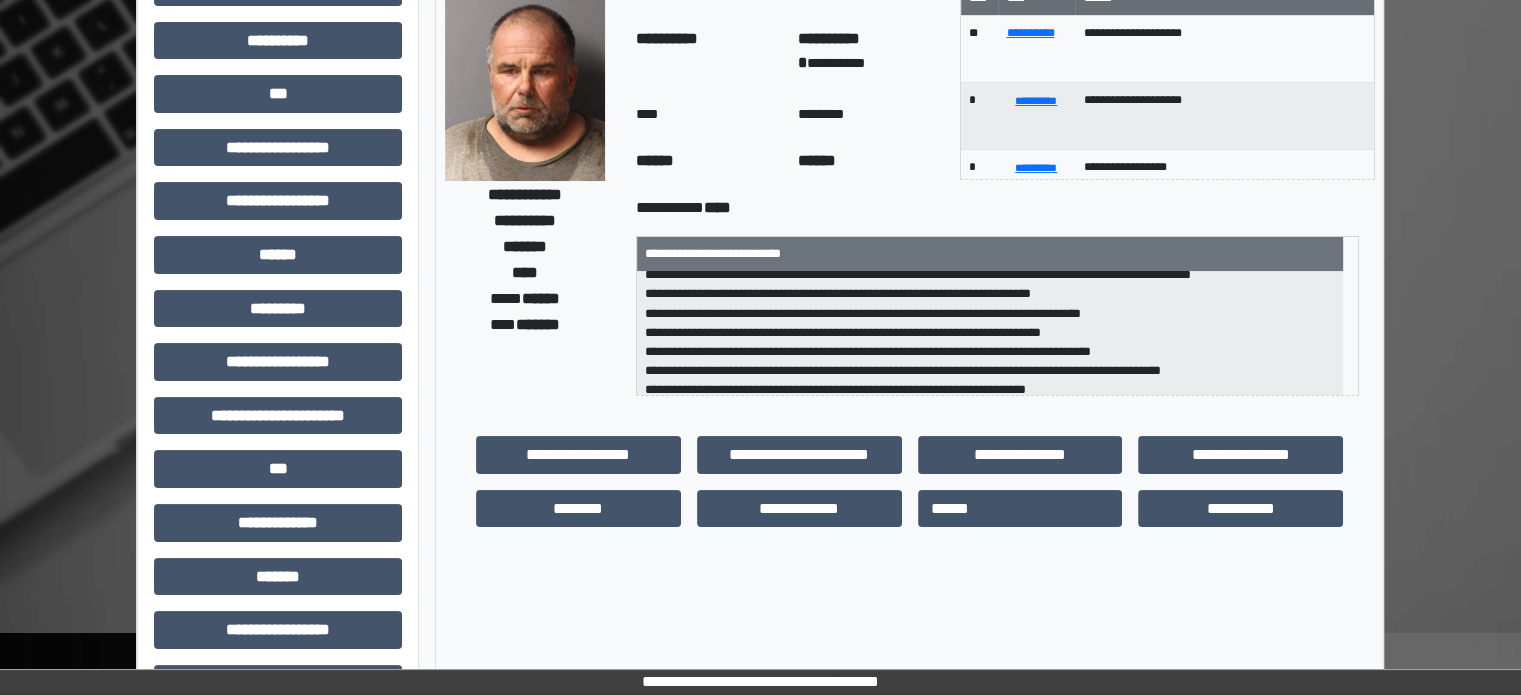 scroll, scrollTop: 0, scrollLeft: 0, axis: both 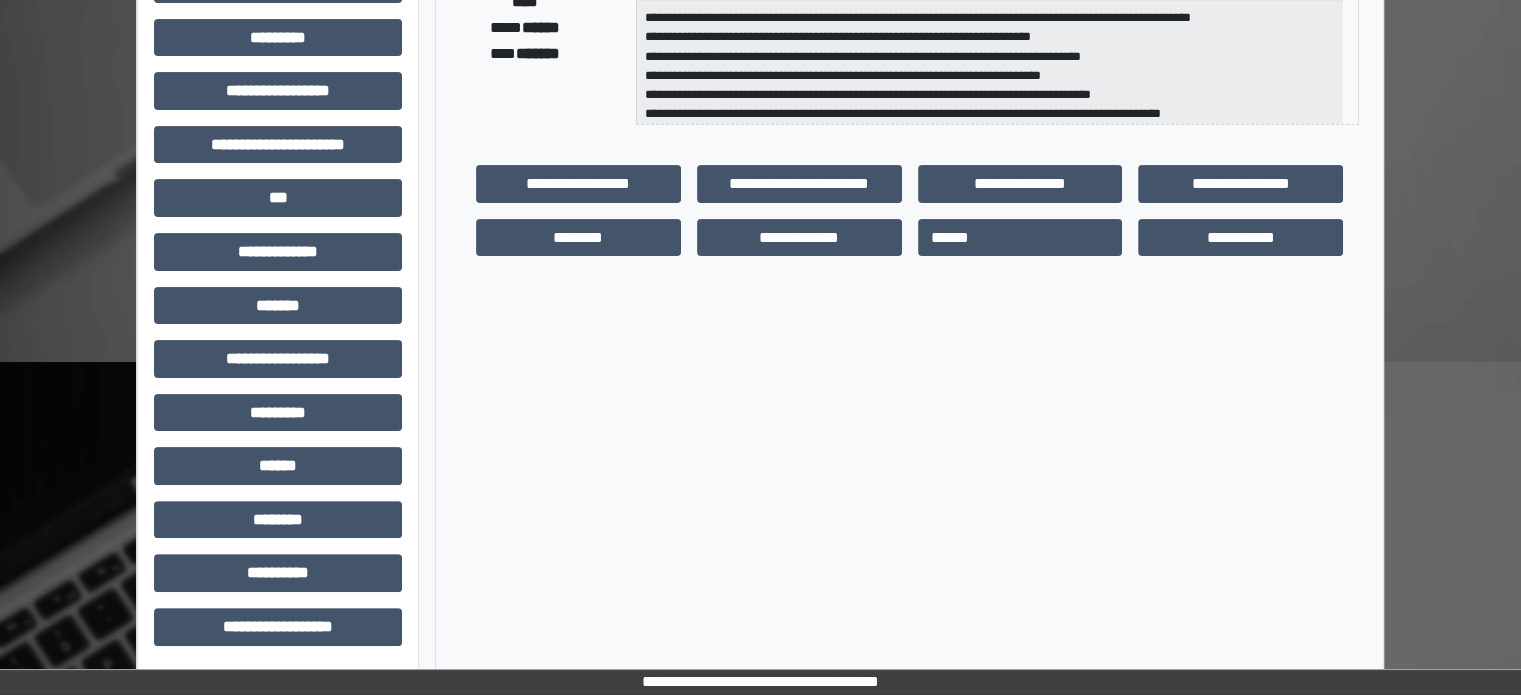 click on "**********" at bounding box center [278, 152] 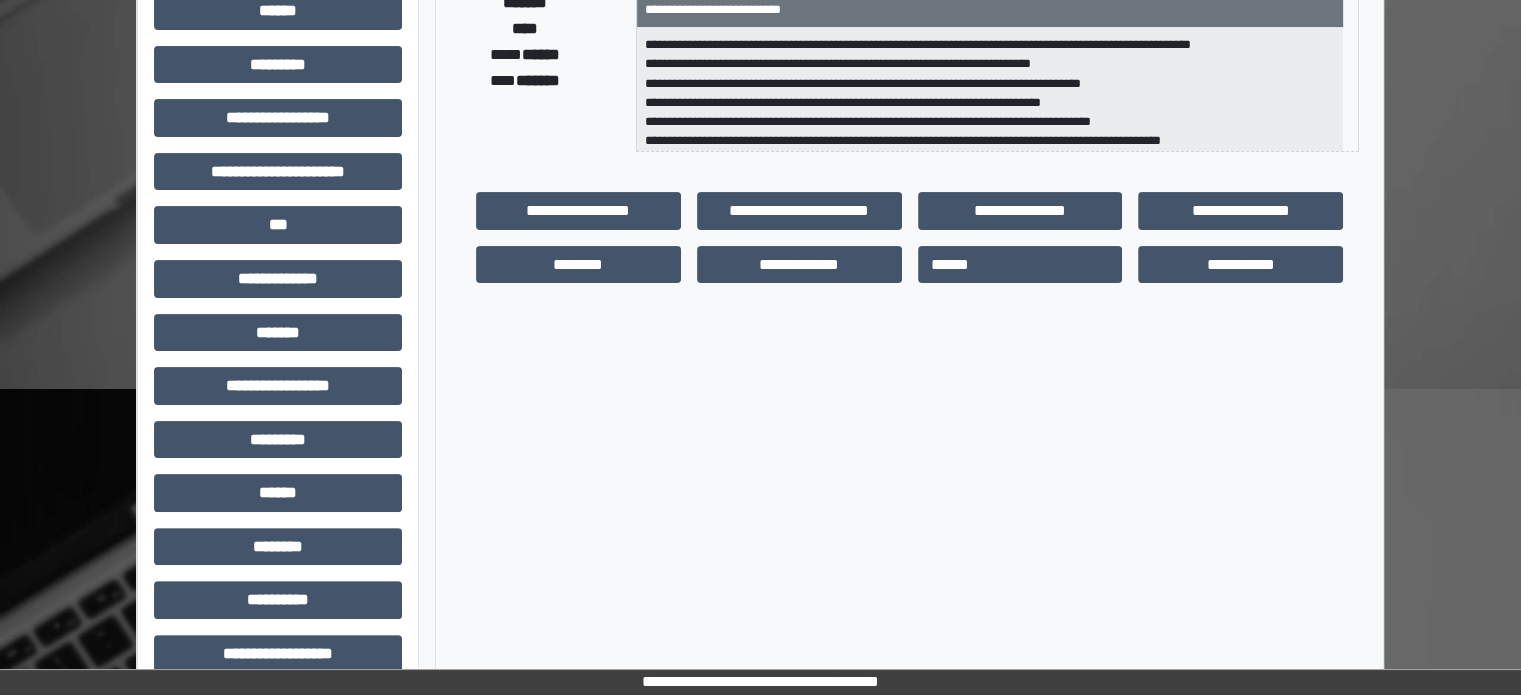 scroll, scrollTop: 171, scrollLeft: 0, axis: vertical 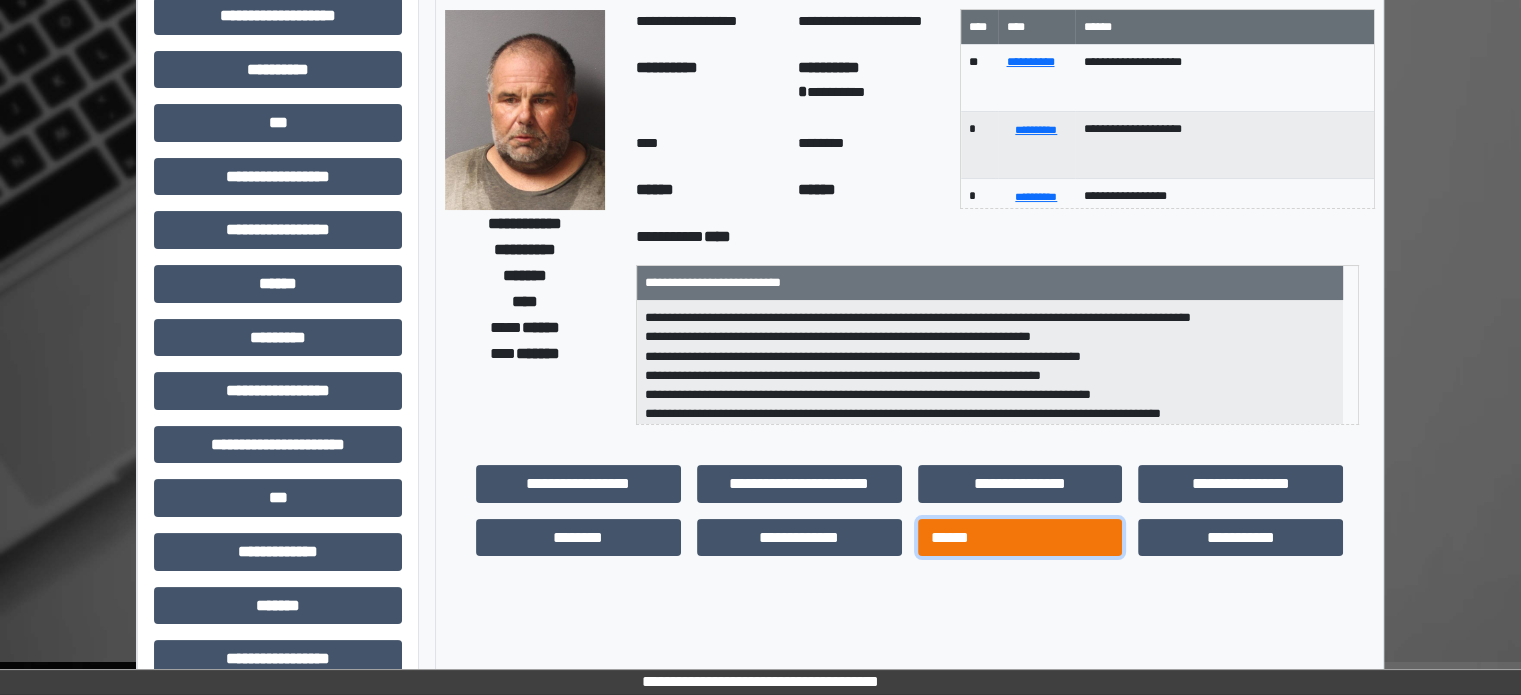 click on "******" at bounding box center (1020, 538) 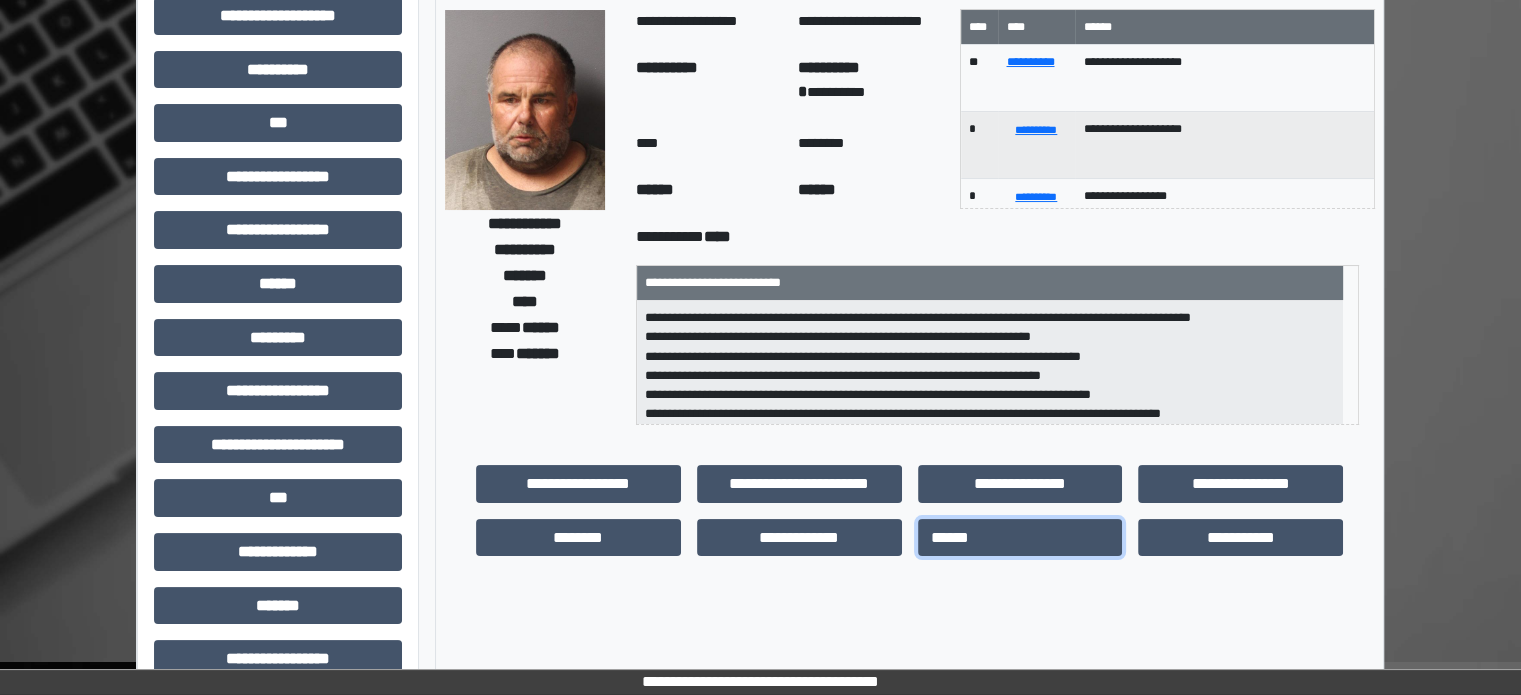 scroll, scrollTop: 0, scrollLeft: 0, axis: both 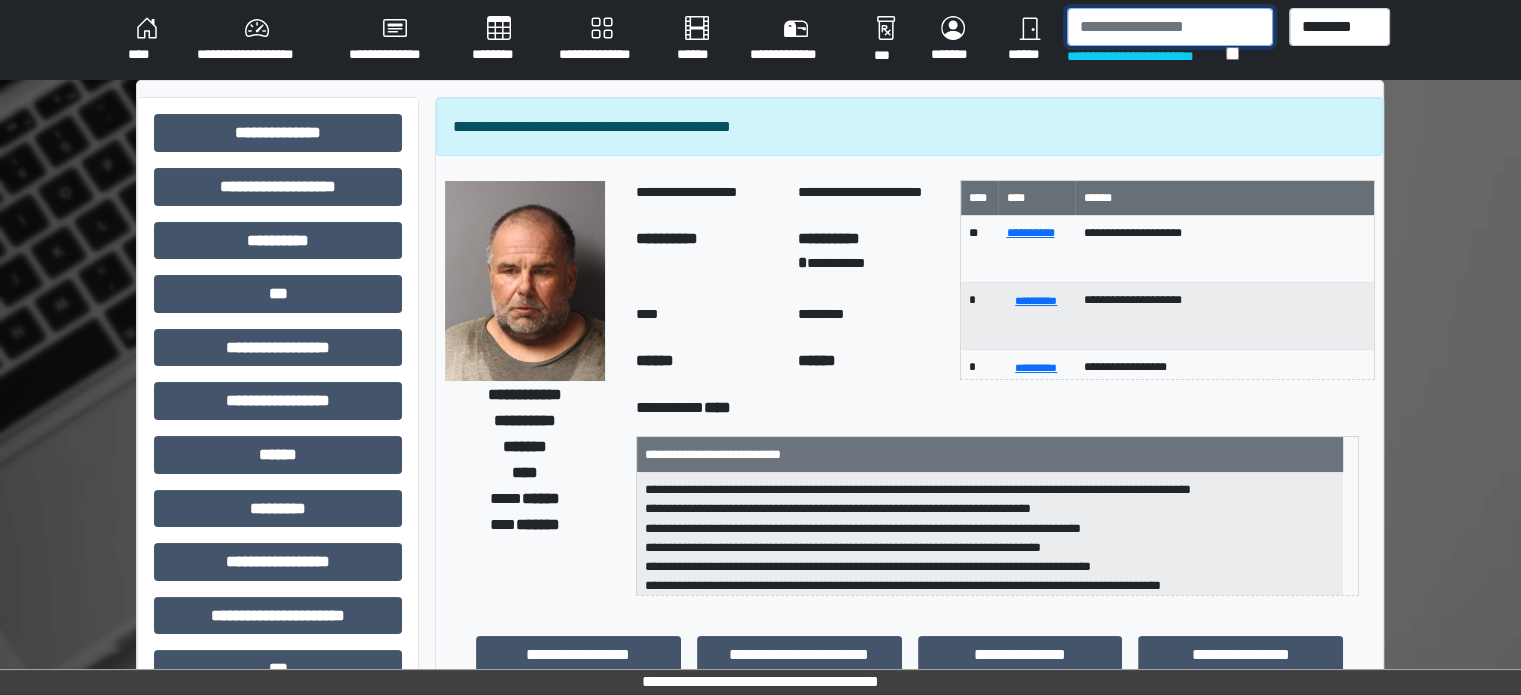 click at bounding box center [1170, 27] 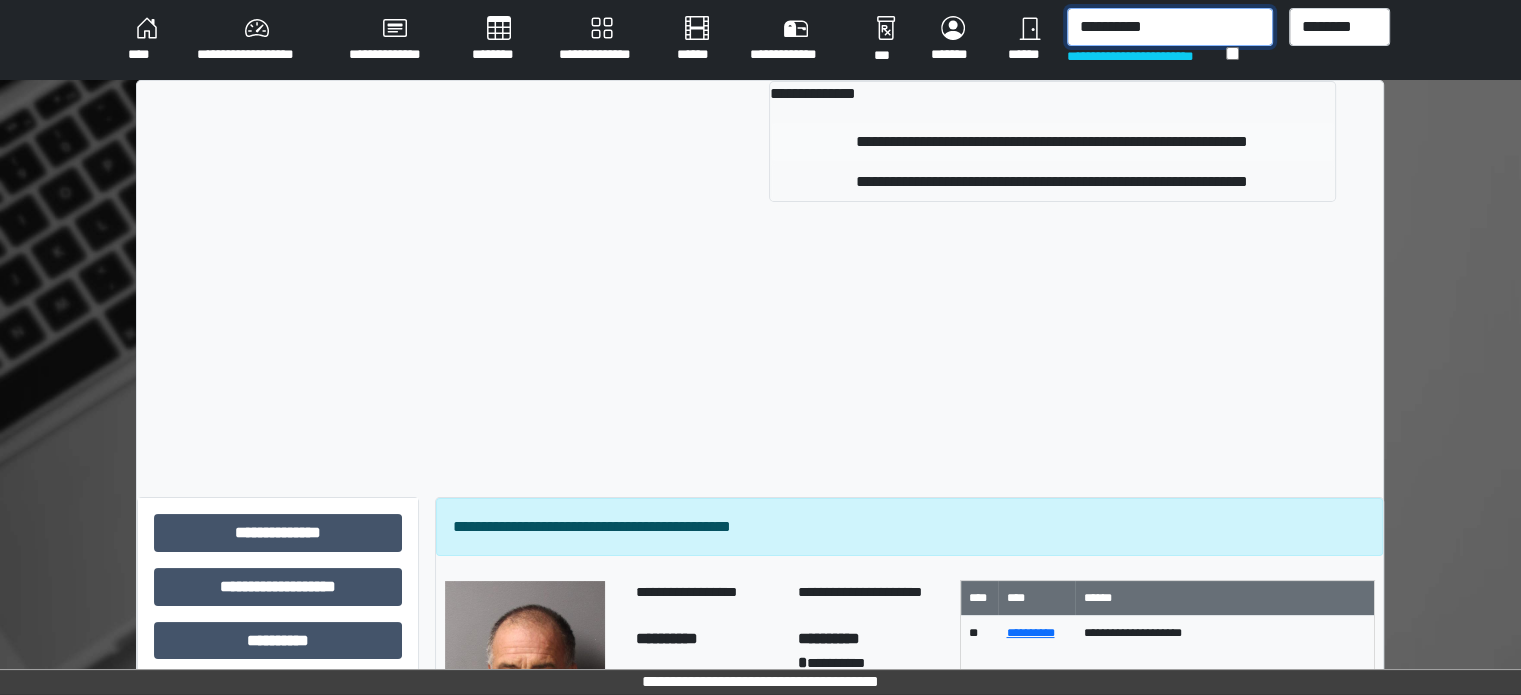 type on "**********" 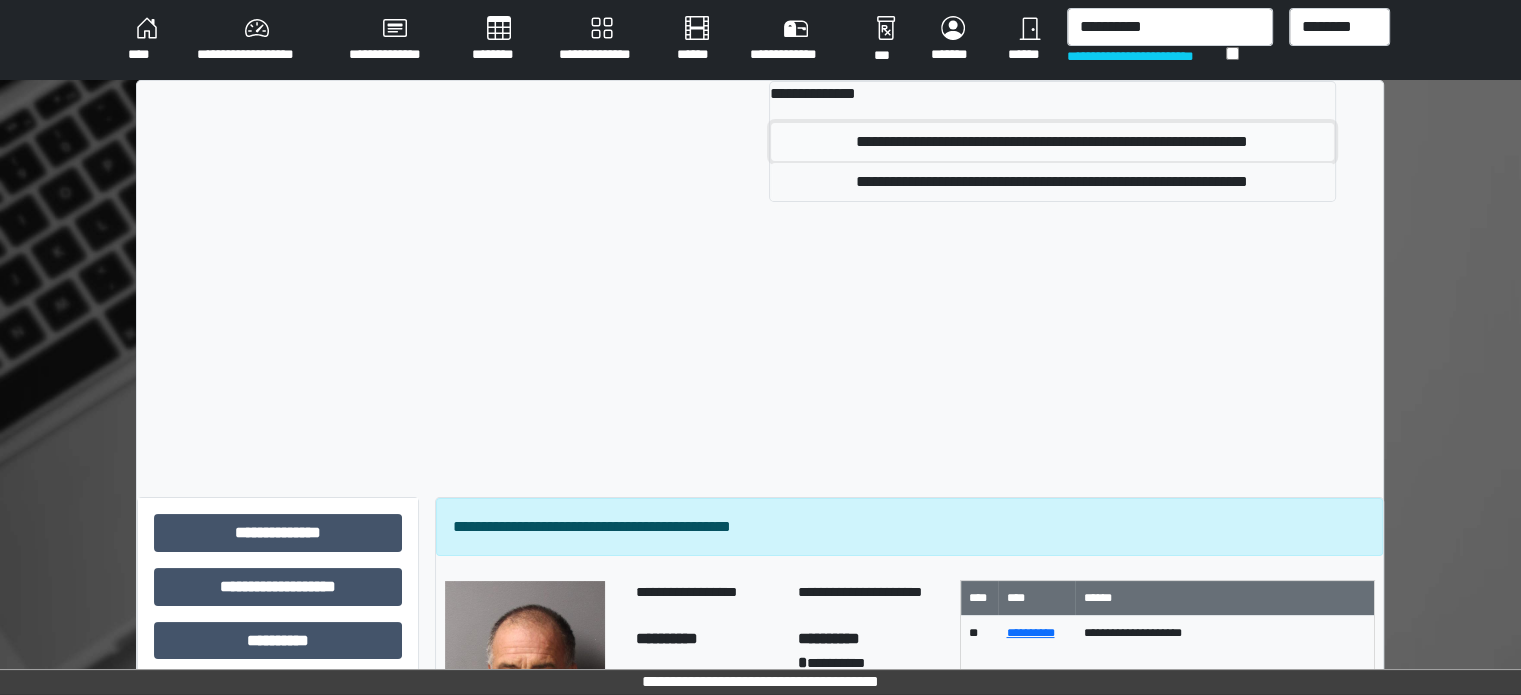 click on "**********" at bounding box center (1052, 142) 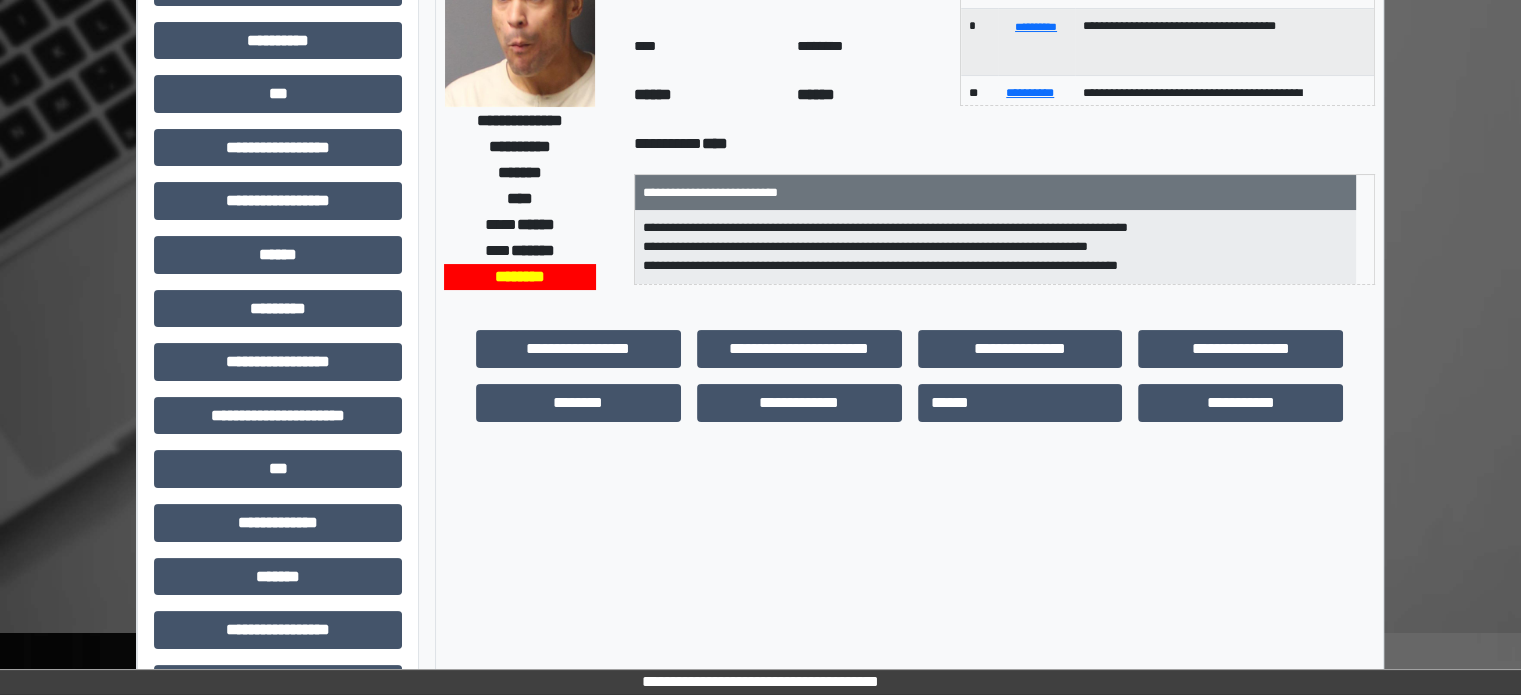 scroll, scrollTop: 0, scrollLeft: 0, axis: both 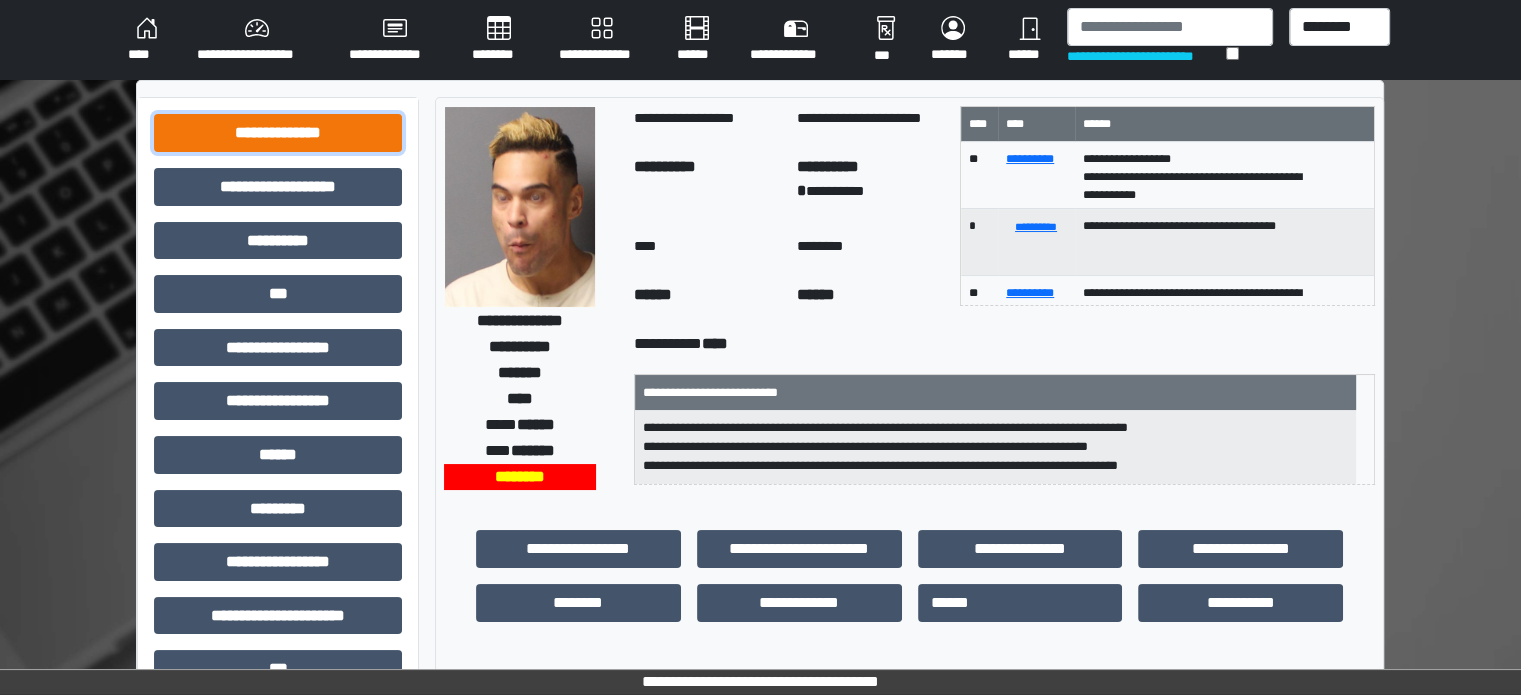 click on "**********" at bounding box center (278, 133) 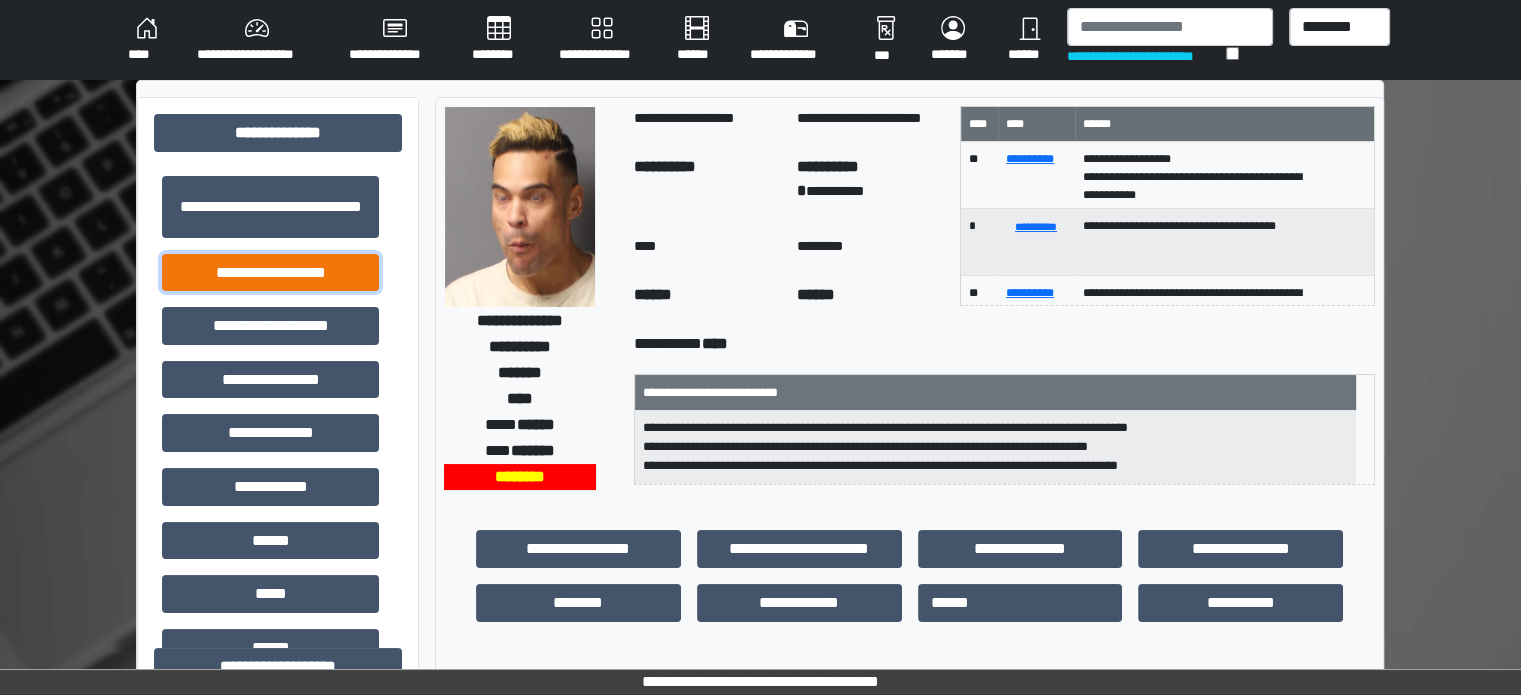 click on "**********" at bounding box center (270, 273) 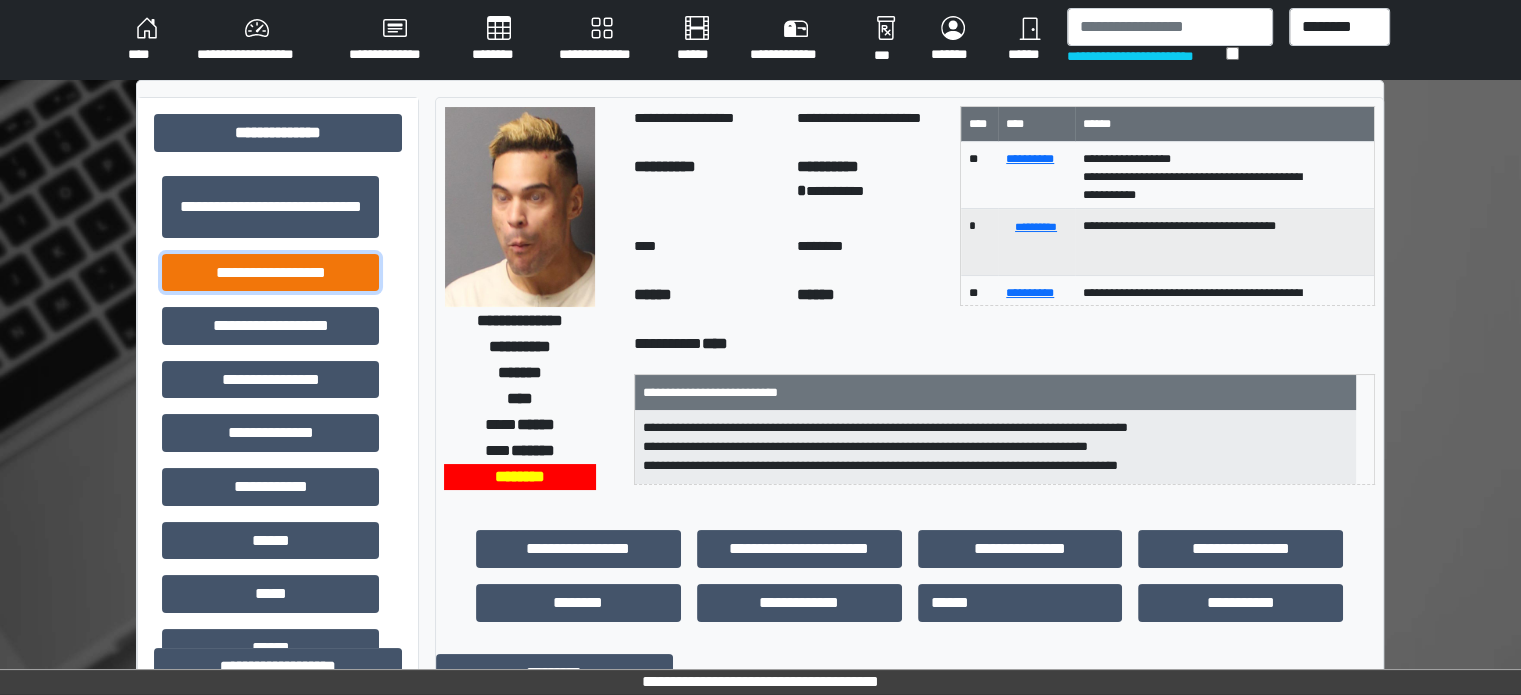click on "**********" at bounding box center (270, 273) 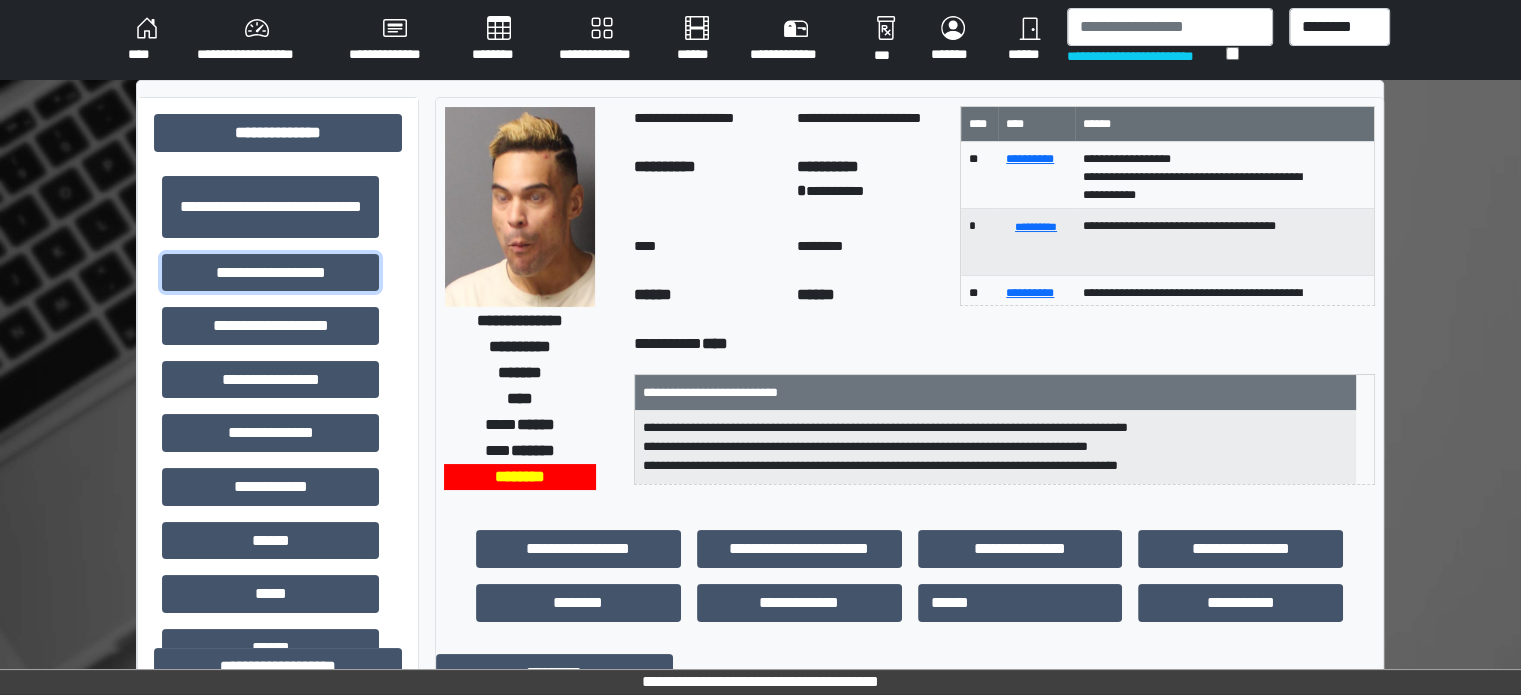 scroll, scrollTop: 600, scrollLeft: 0, axis: vertical 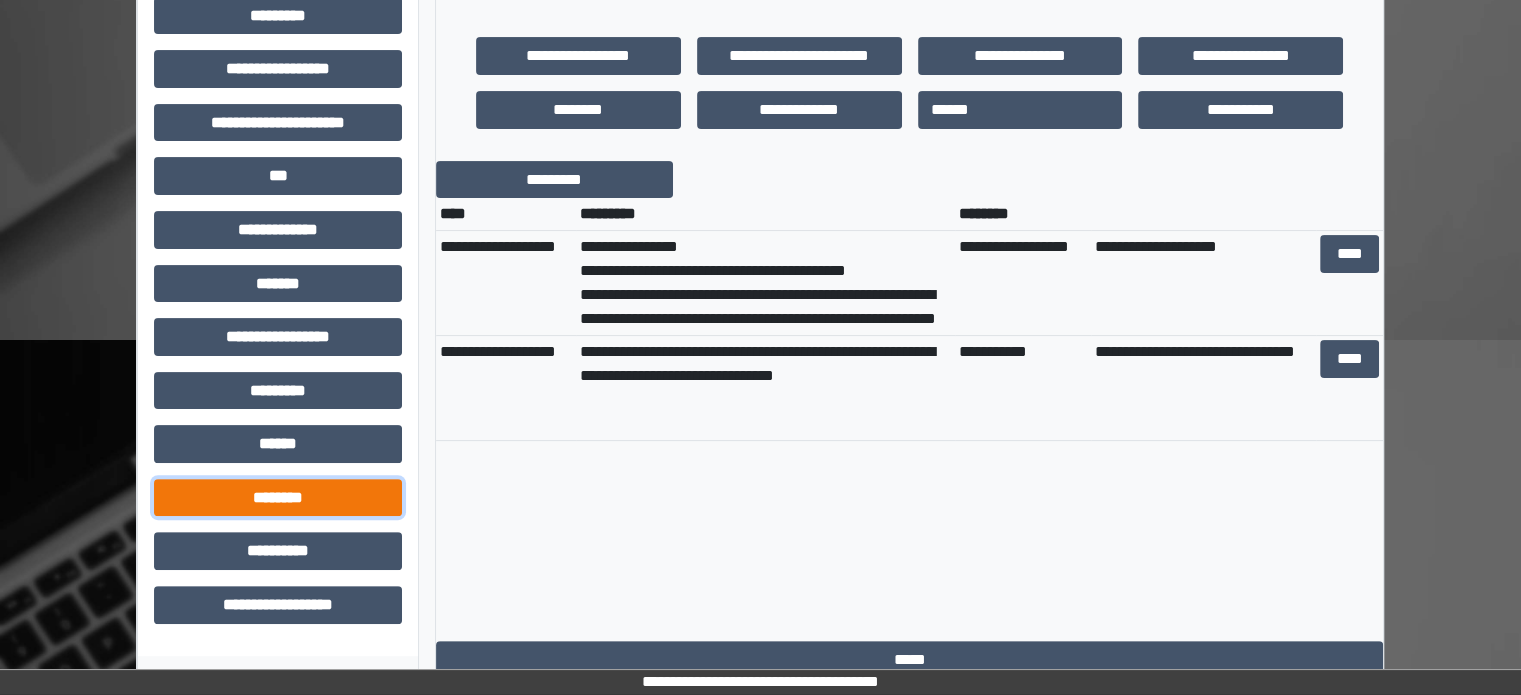 click on "********" at bounding box center [278, 498] 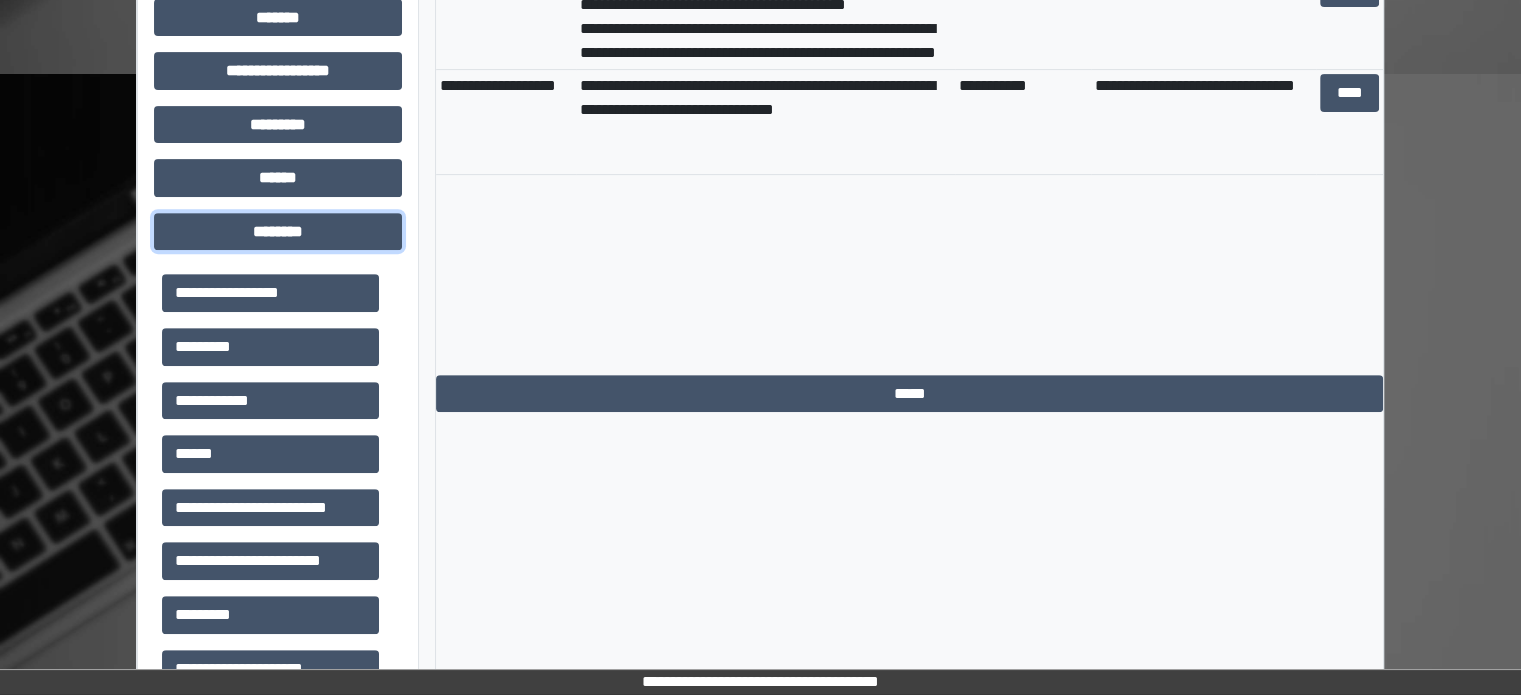 scroll, scrollTop: 793, scrollLeft: 0, axis: vertical 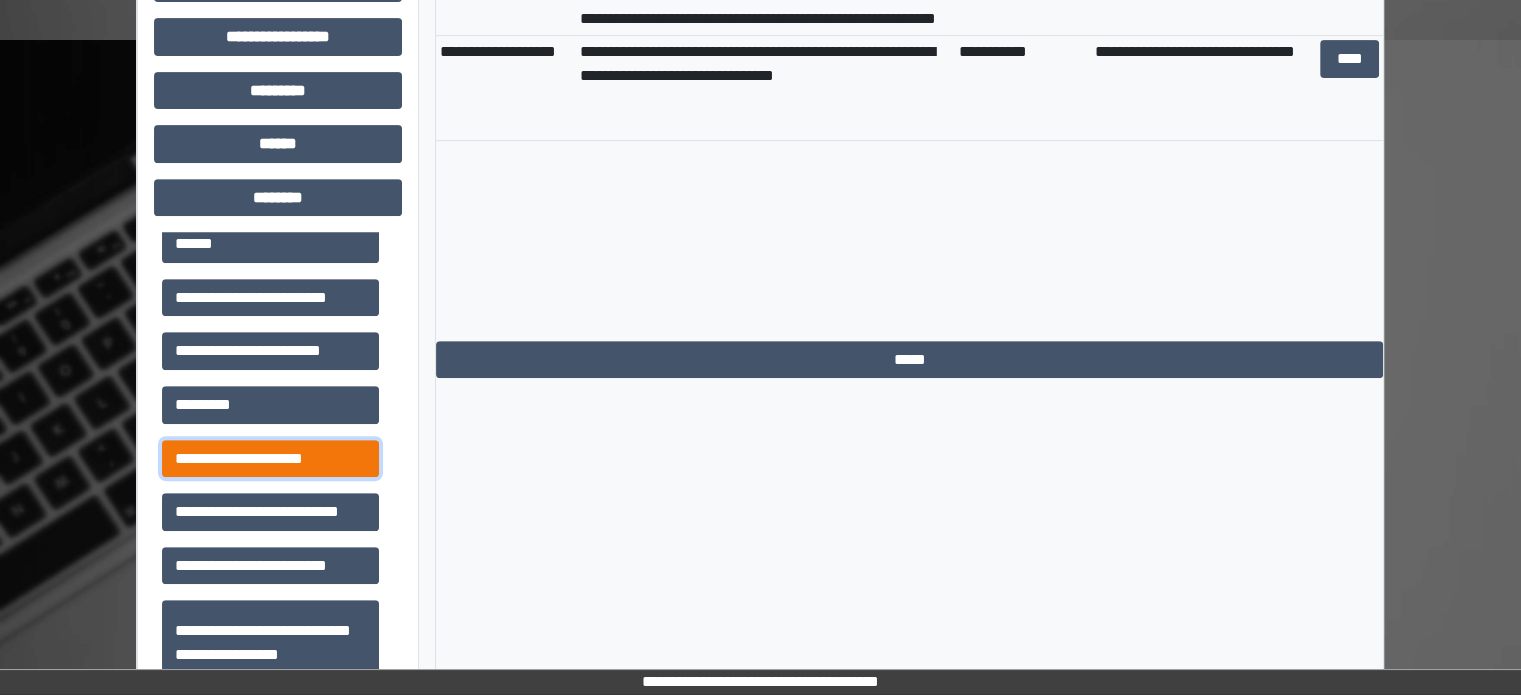 click on "**********" at bounding box center [270, 459] 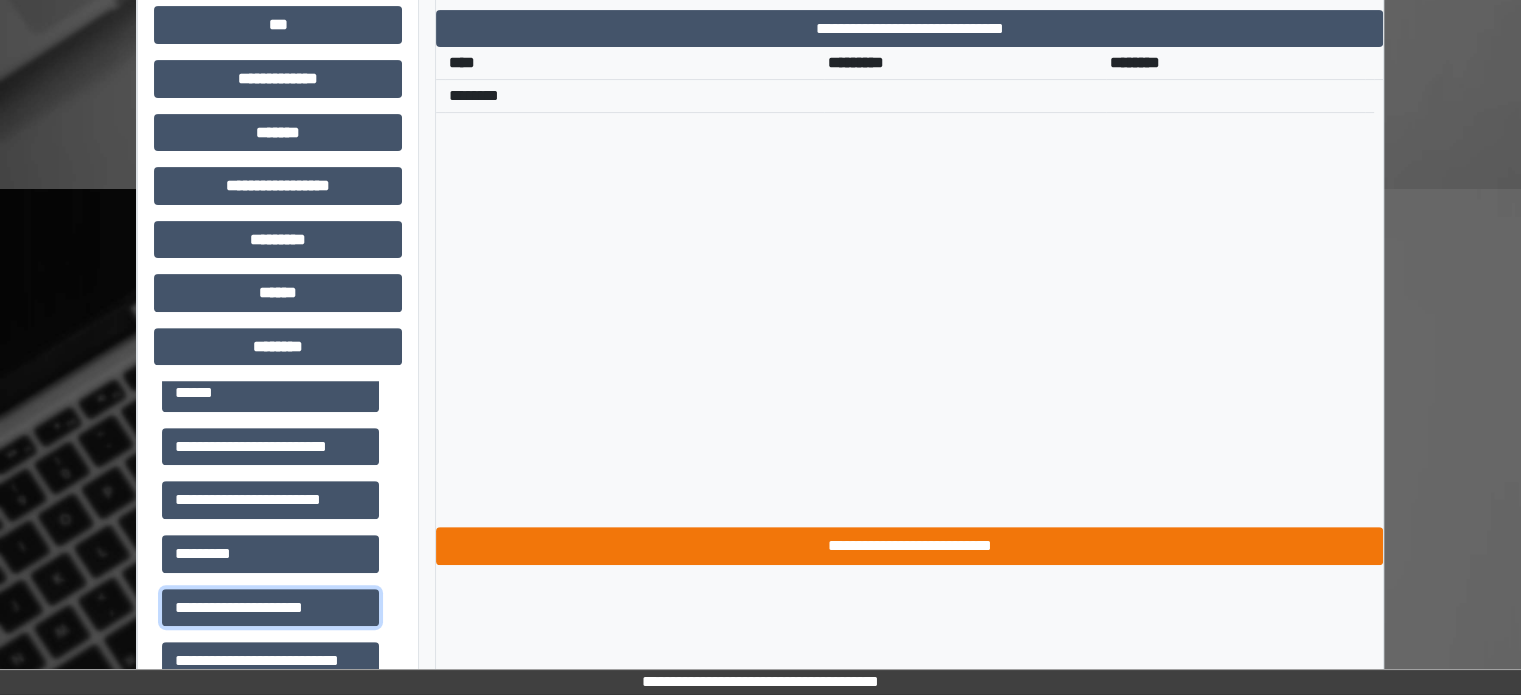 scroll, scrollTop: 893, scrollLeft: 0, axis: vertical 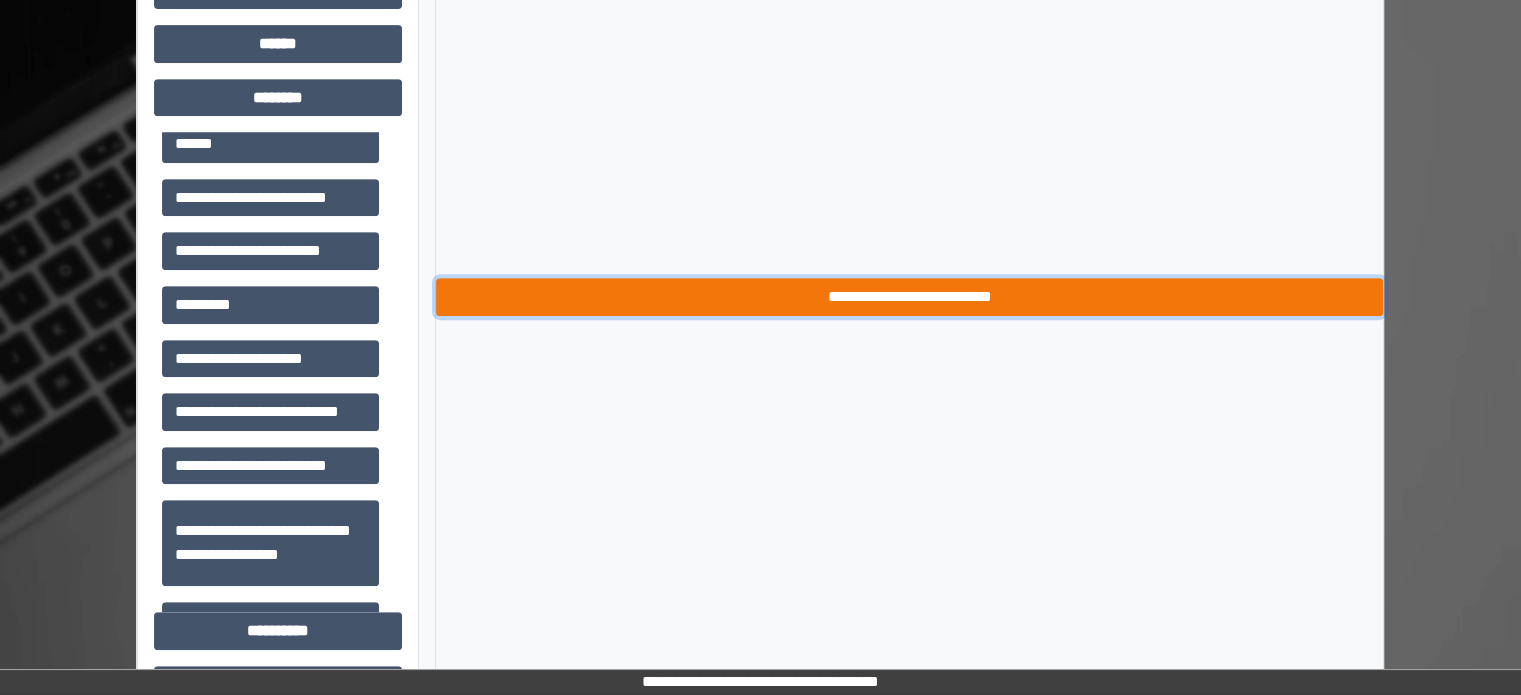 click on "**********" at bounding box center (909, 297) 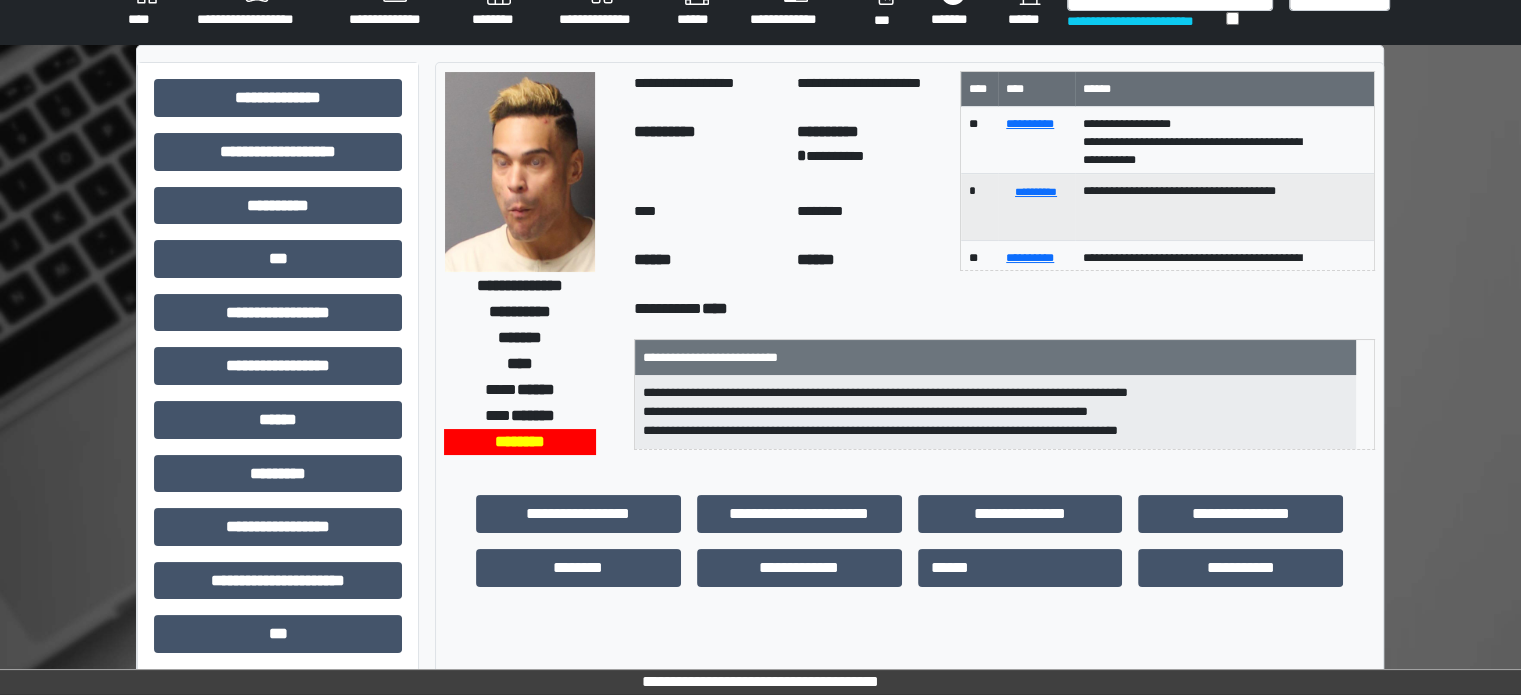 scroll, scrollTop: 0, scrollLeft: 0, axis: both 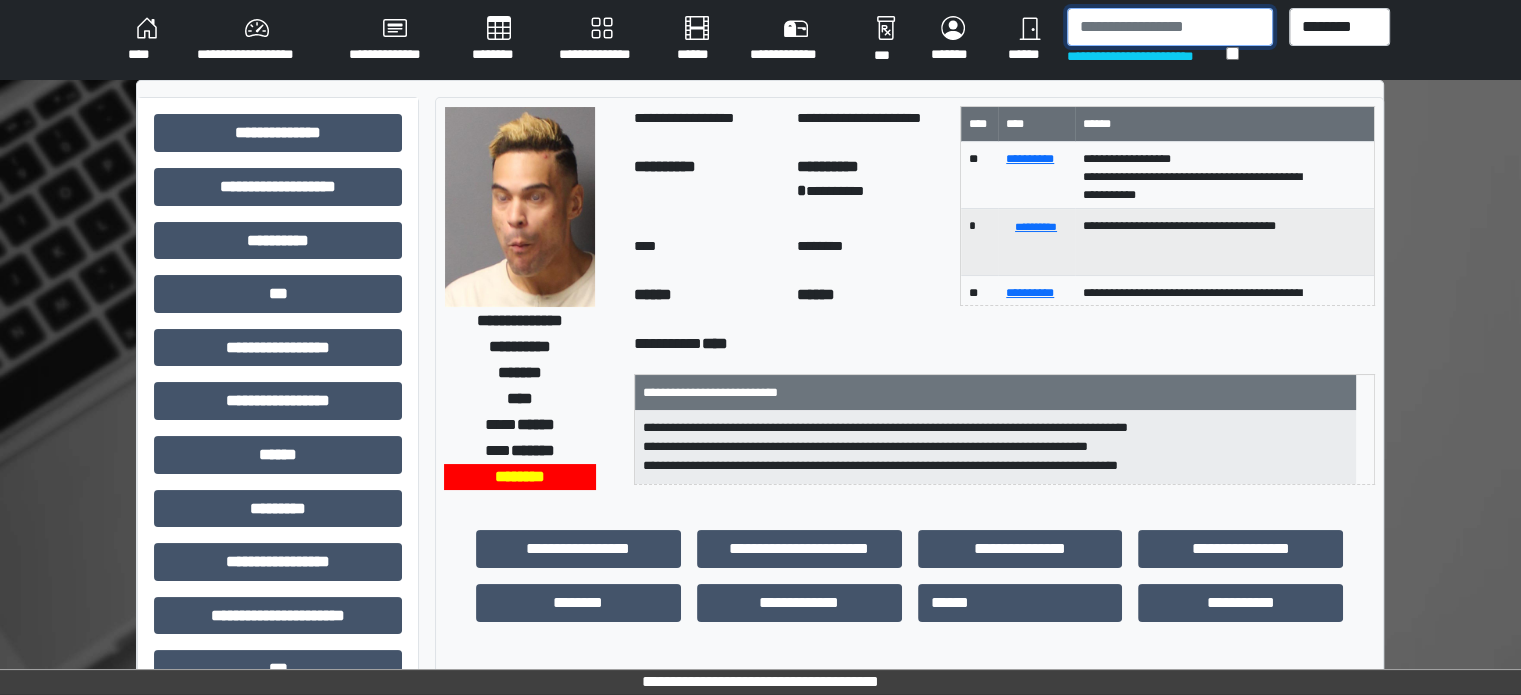 click at bounding box center [1170, 27] 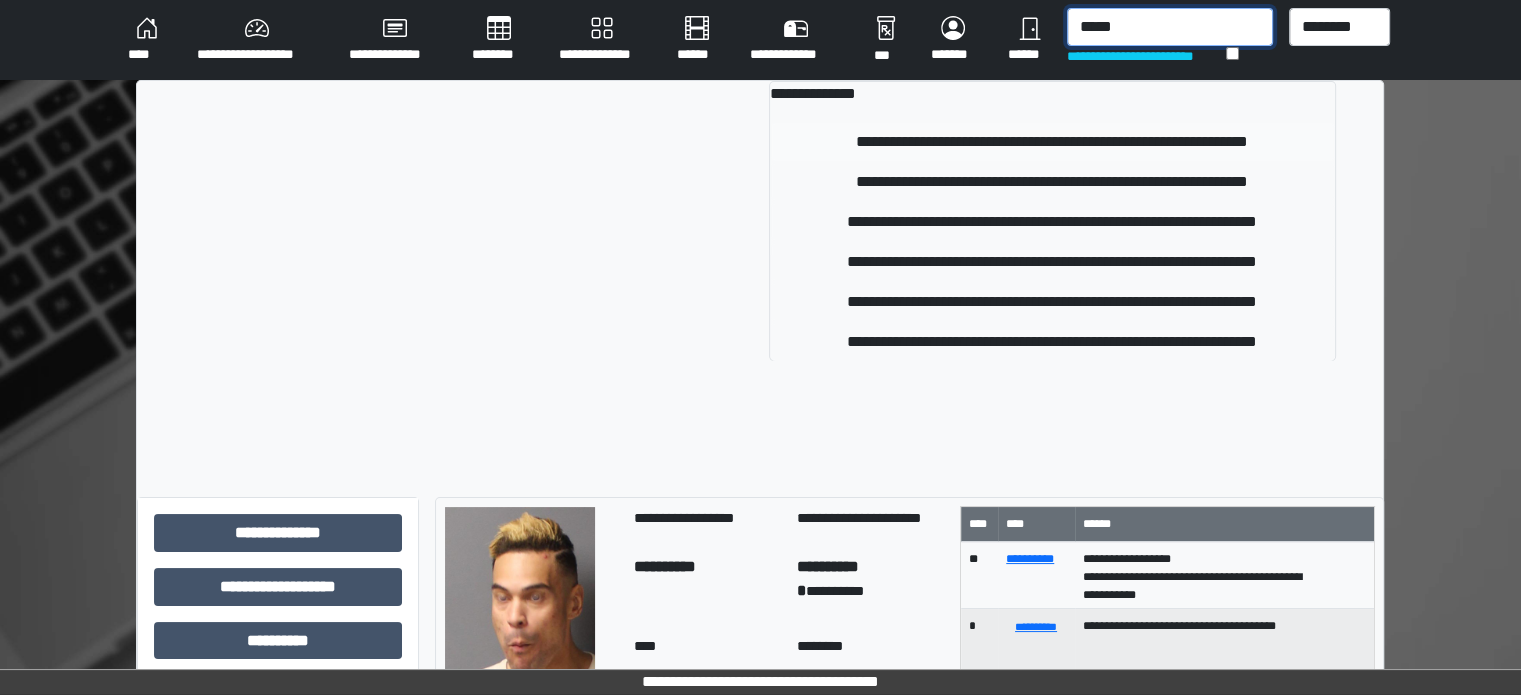 type on "*****" 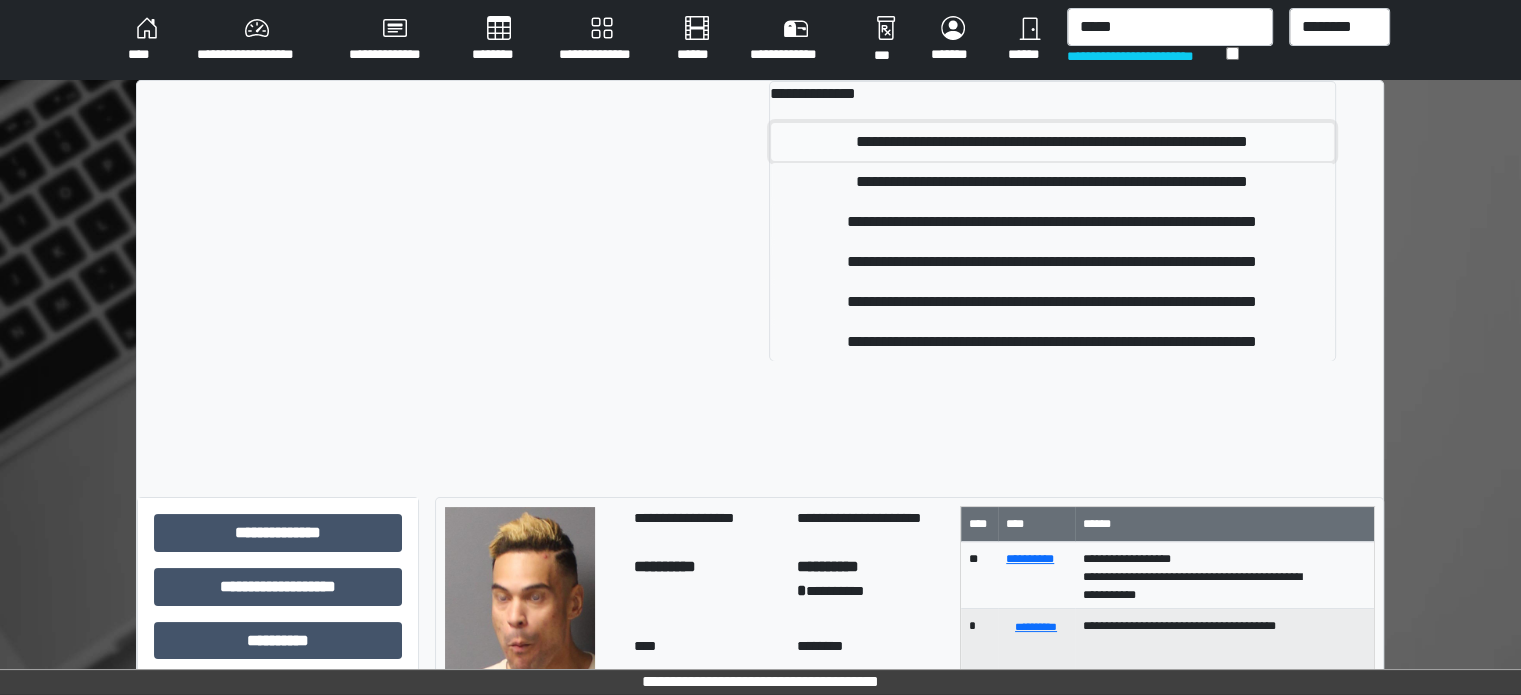 click on "**********" at bounding box center (1052, 142) 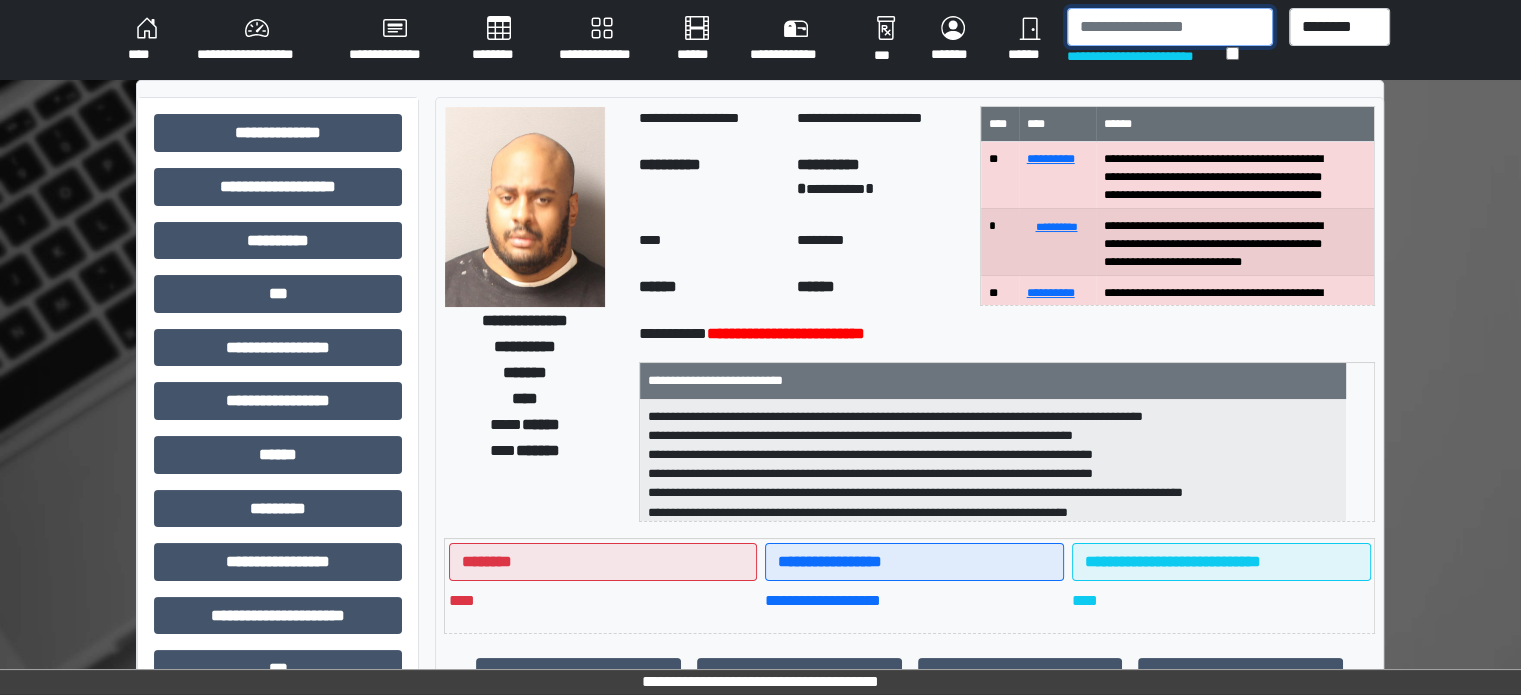 click at bounding box center [1170, 27] 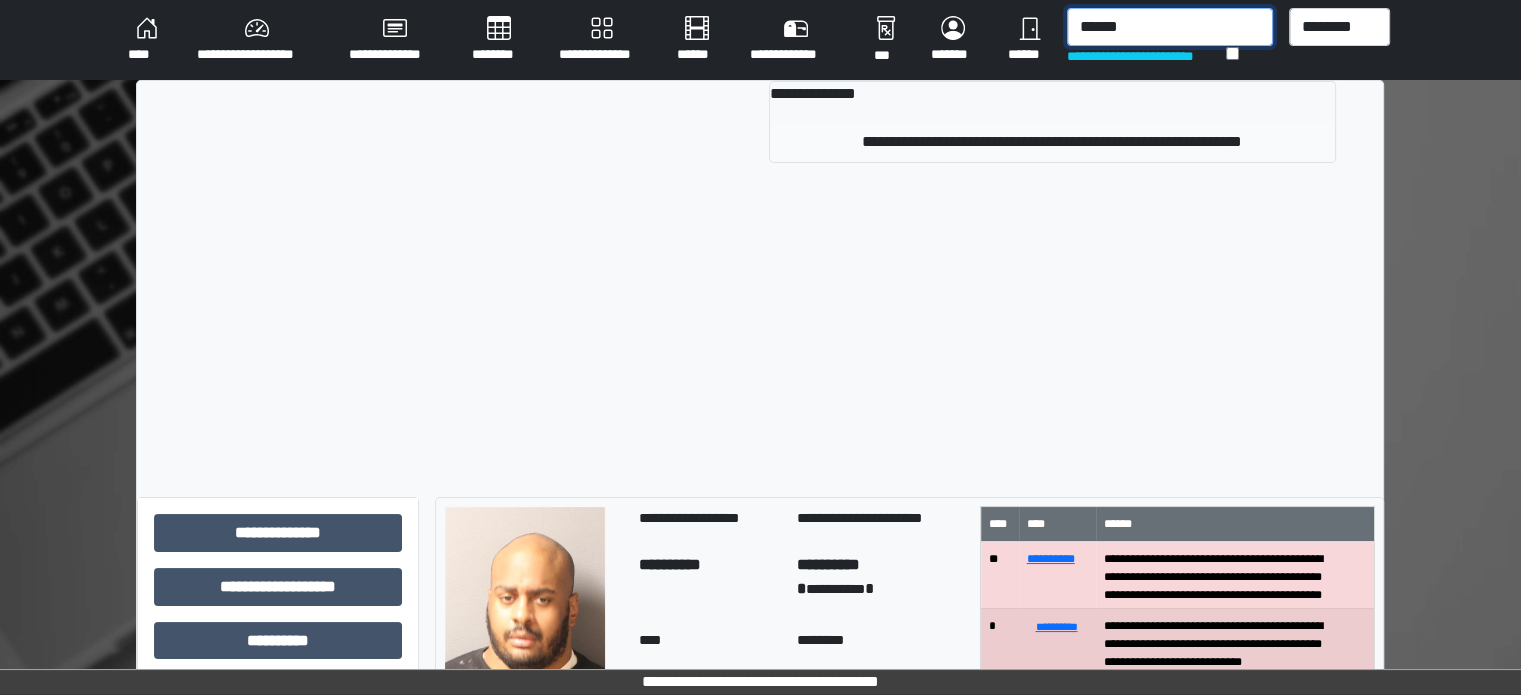 type on "******" 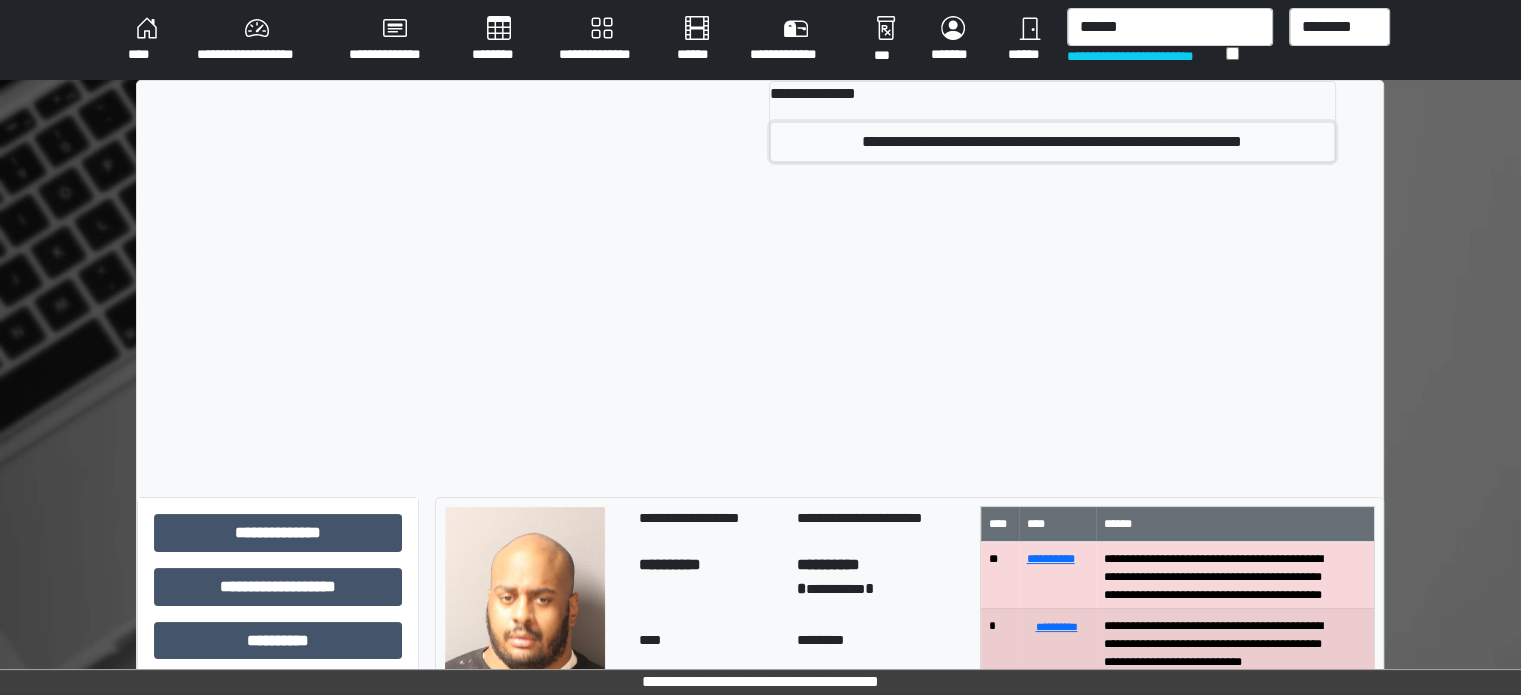 click on "**********" at bounding box center (1052, 142) 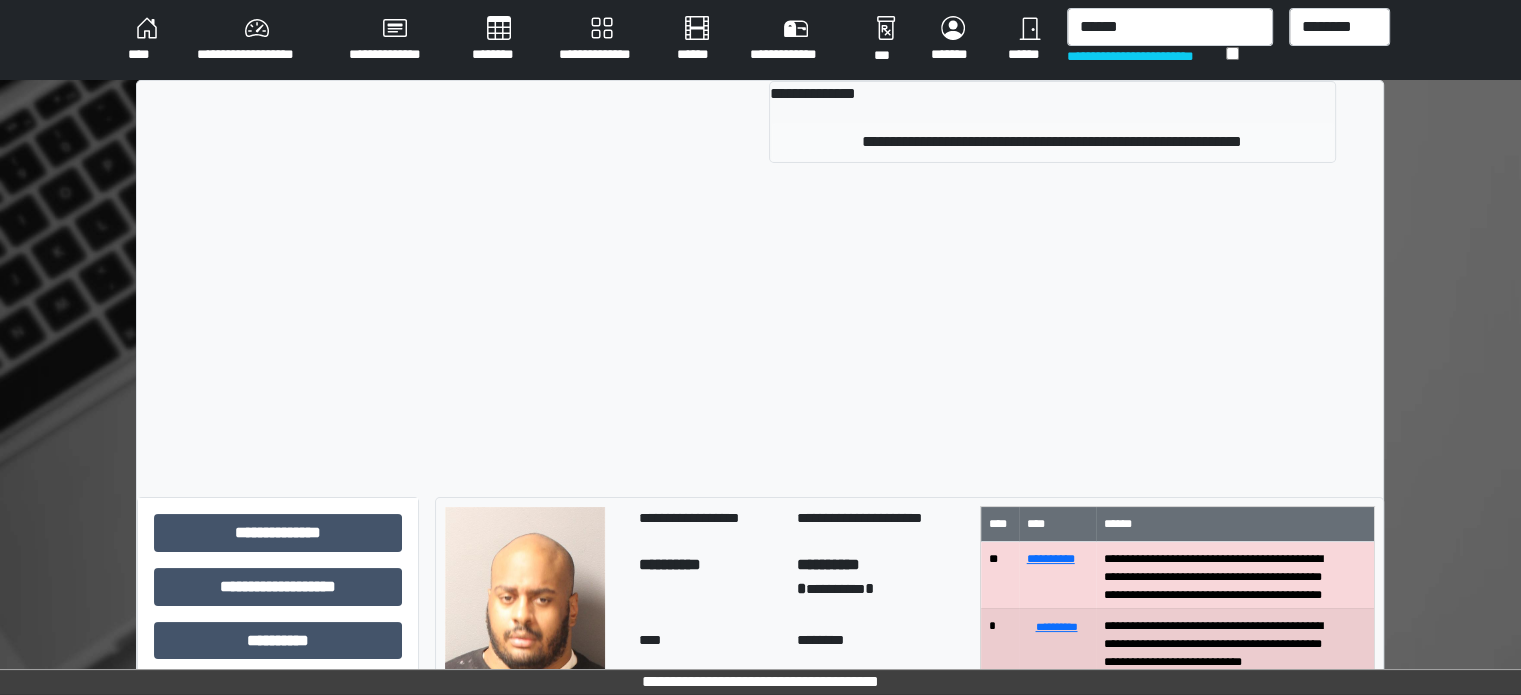 type 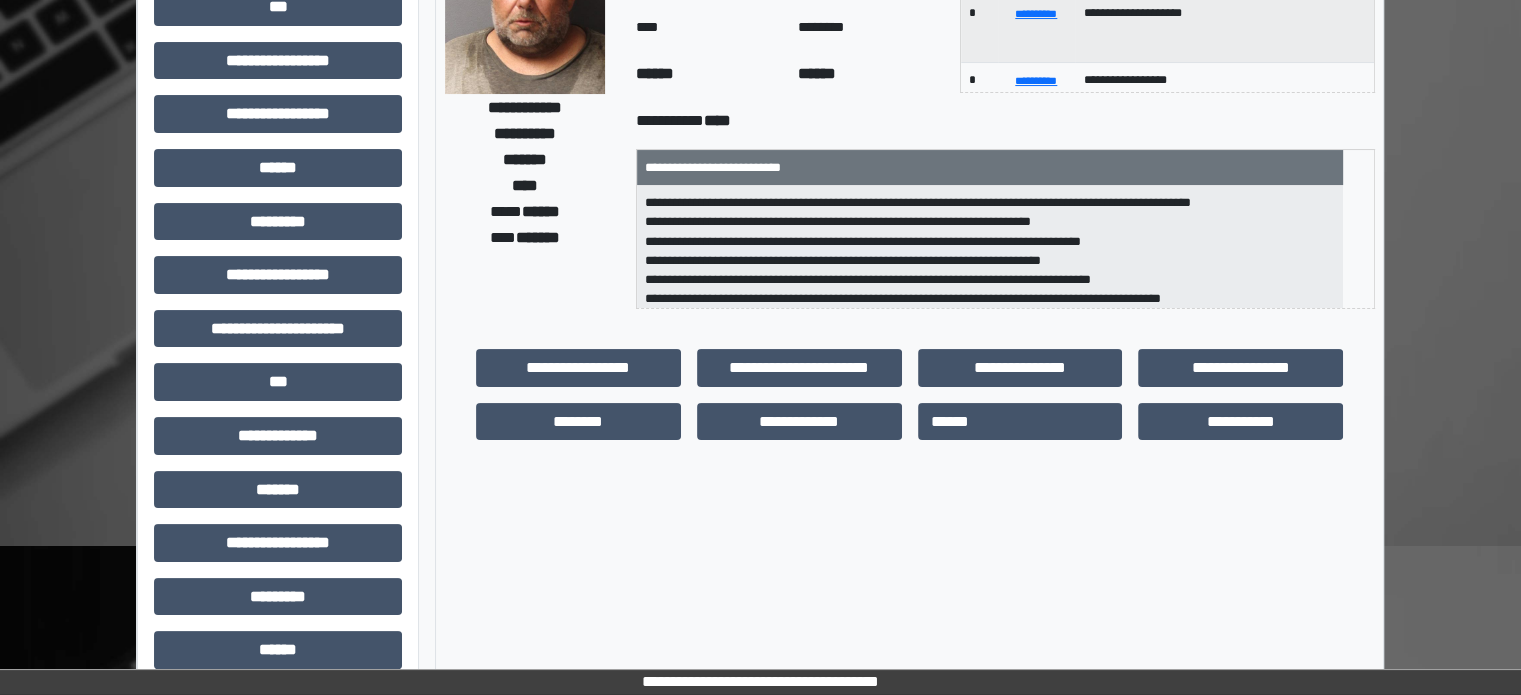 scroll, scrollTop: 300, scrollLeft: 0, axis: vertical 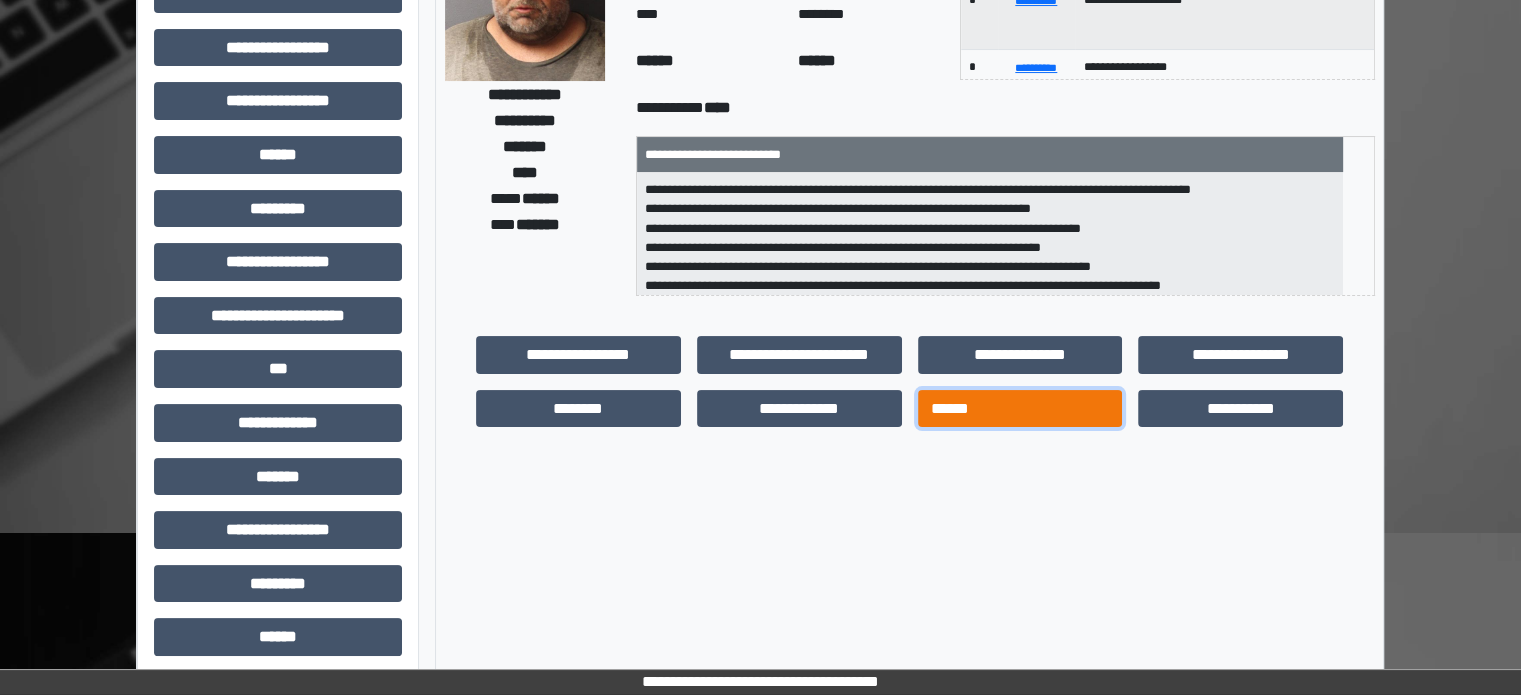 click on "******" at bounding box center [1020, 409] 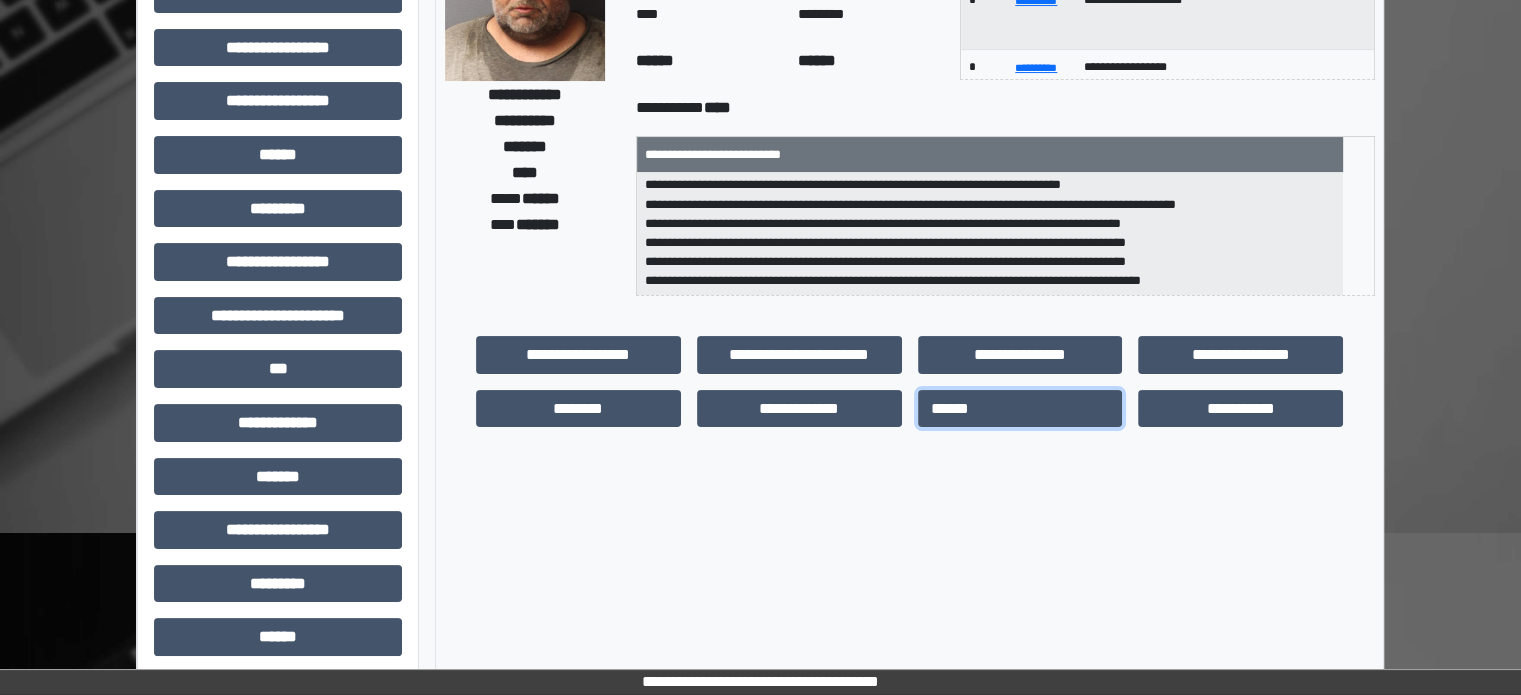 scroll, scrollTop: 140, scrollLeft: 0, axis: vertical 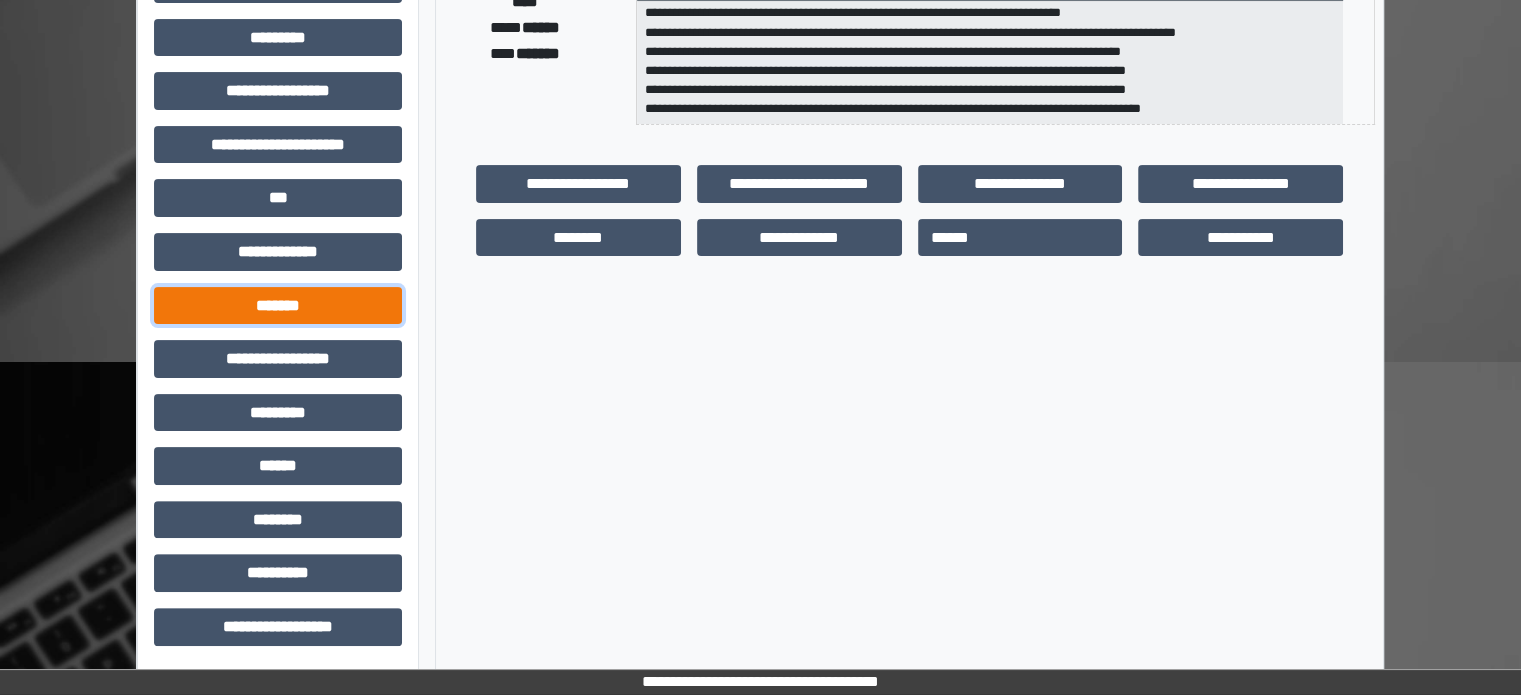 click on "*******" at bounding box center (278, 306) 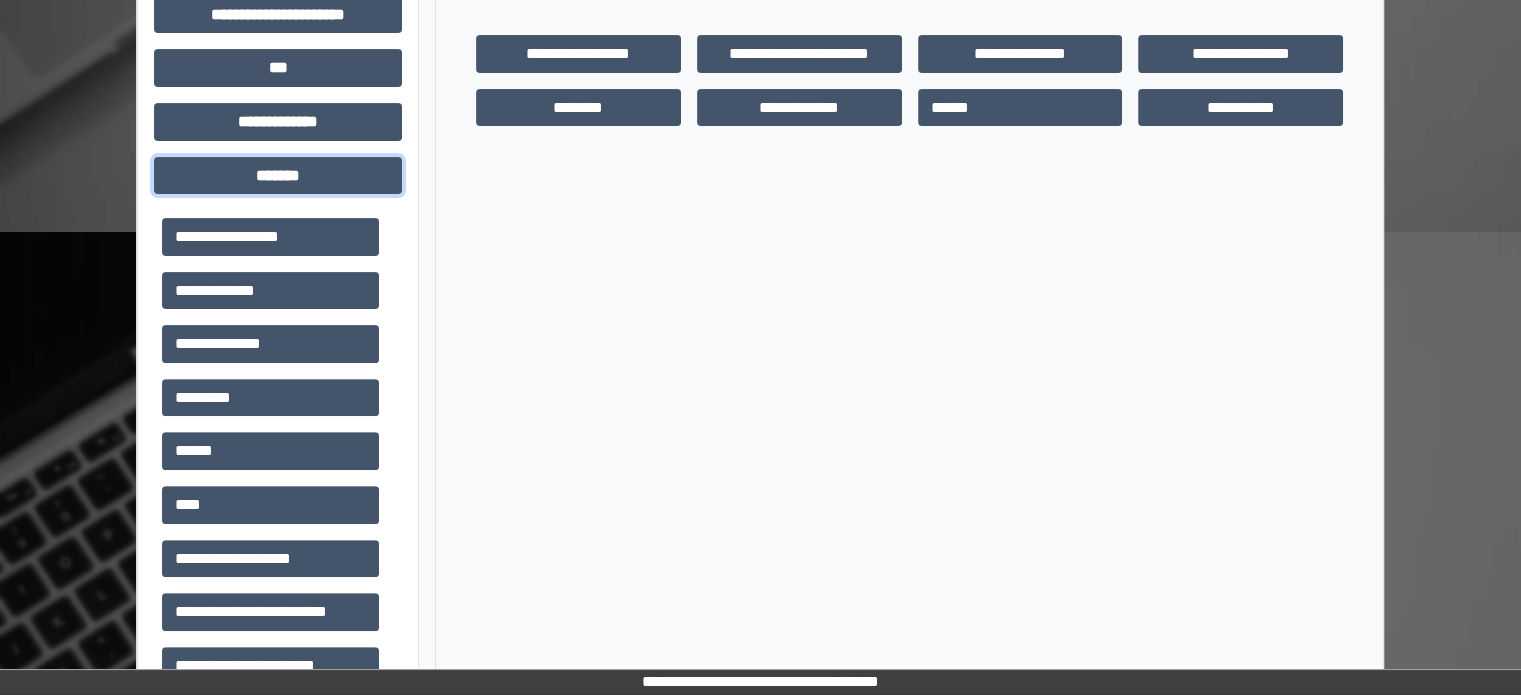 scroll, scrollTop: 771, scrollLeft: 0, axis: vertical 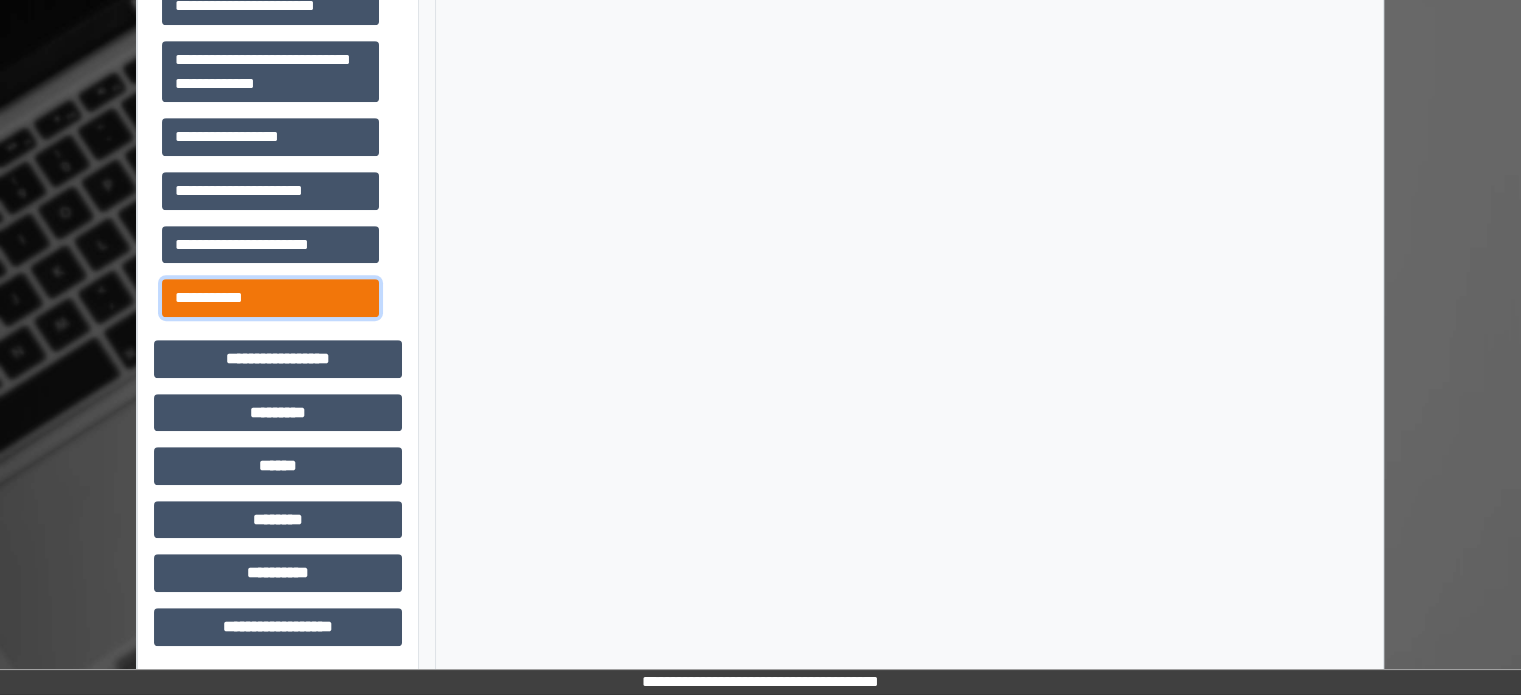 click on "**********" at bounding box center [270, 298] 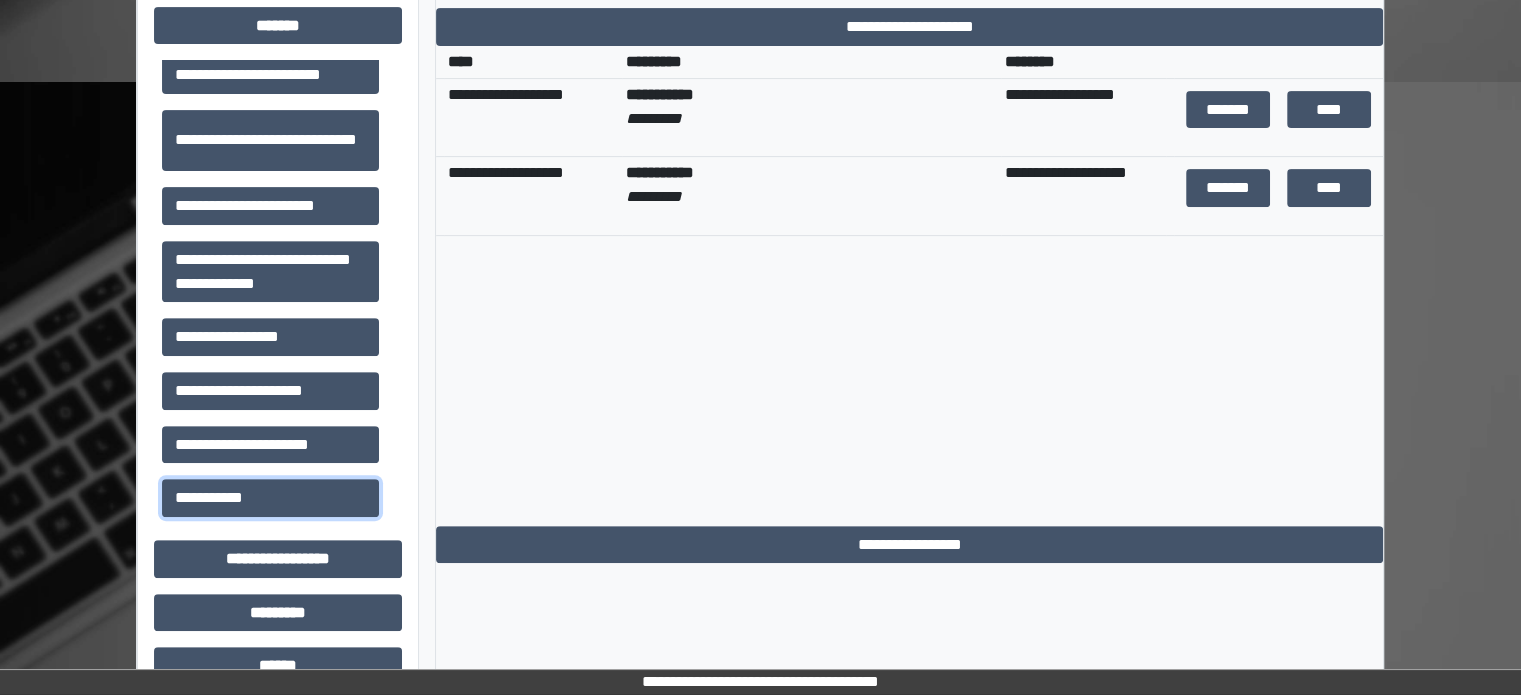 scroll, scrollTop: 551, scrollLeft: 0, axis: vertical 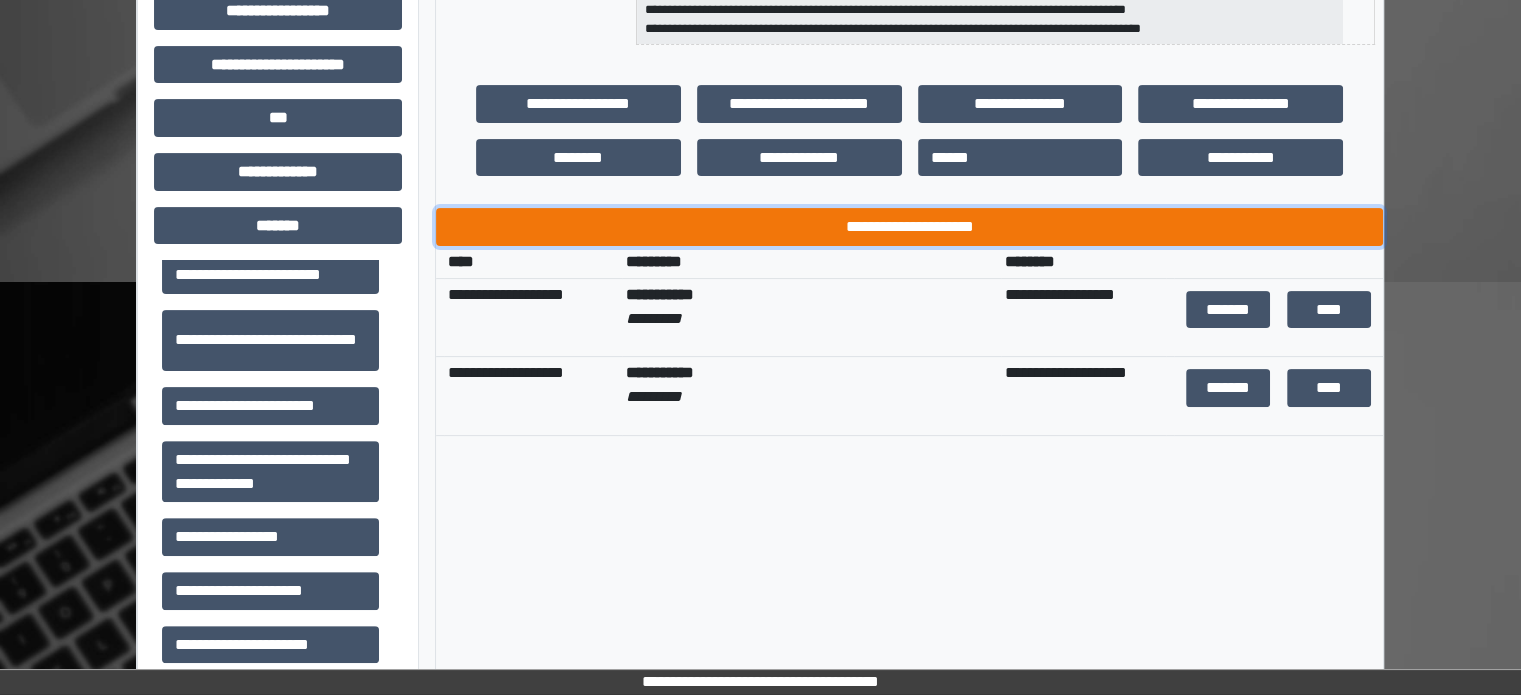 click on "**********" at bounding box center (909, 227) 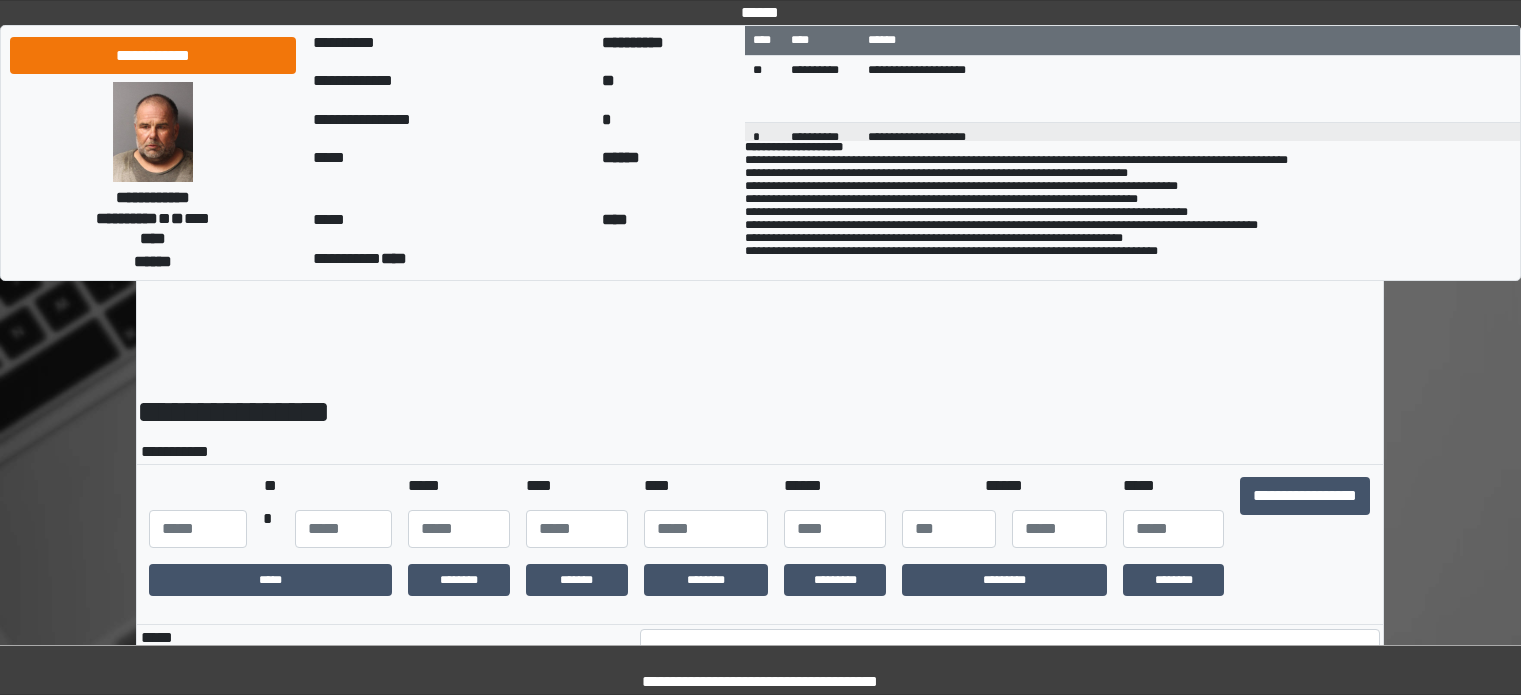 scroll, scrollTop: 0, scrollLeft: 0, axis: both 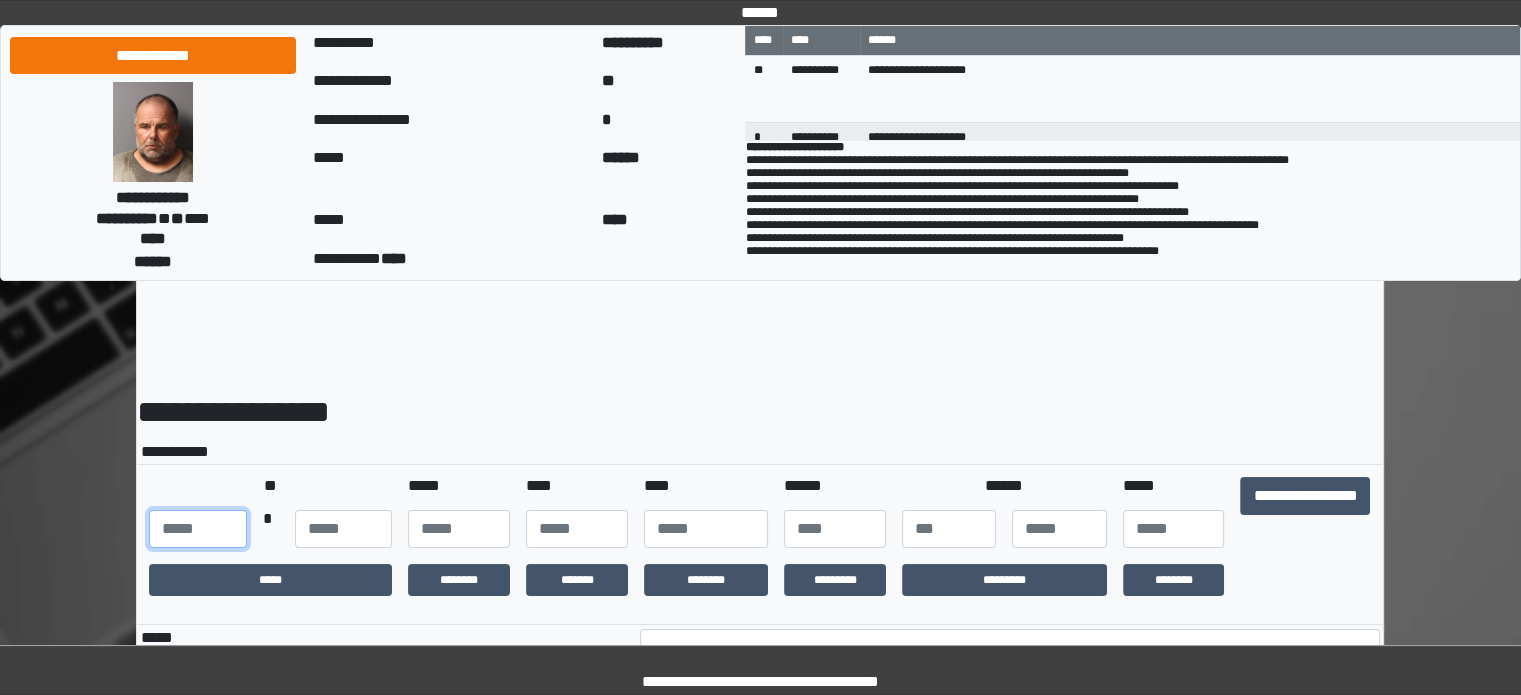 click at bounding box center [197, 529] 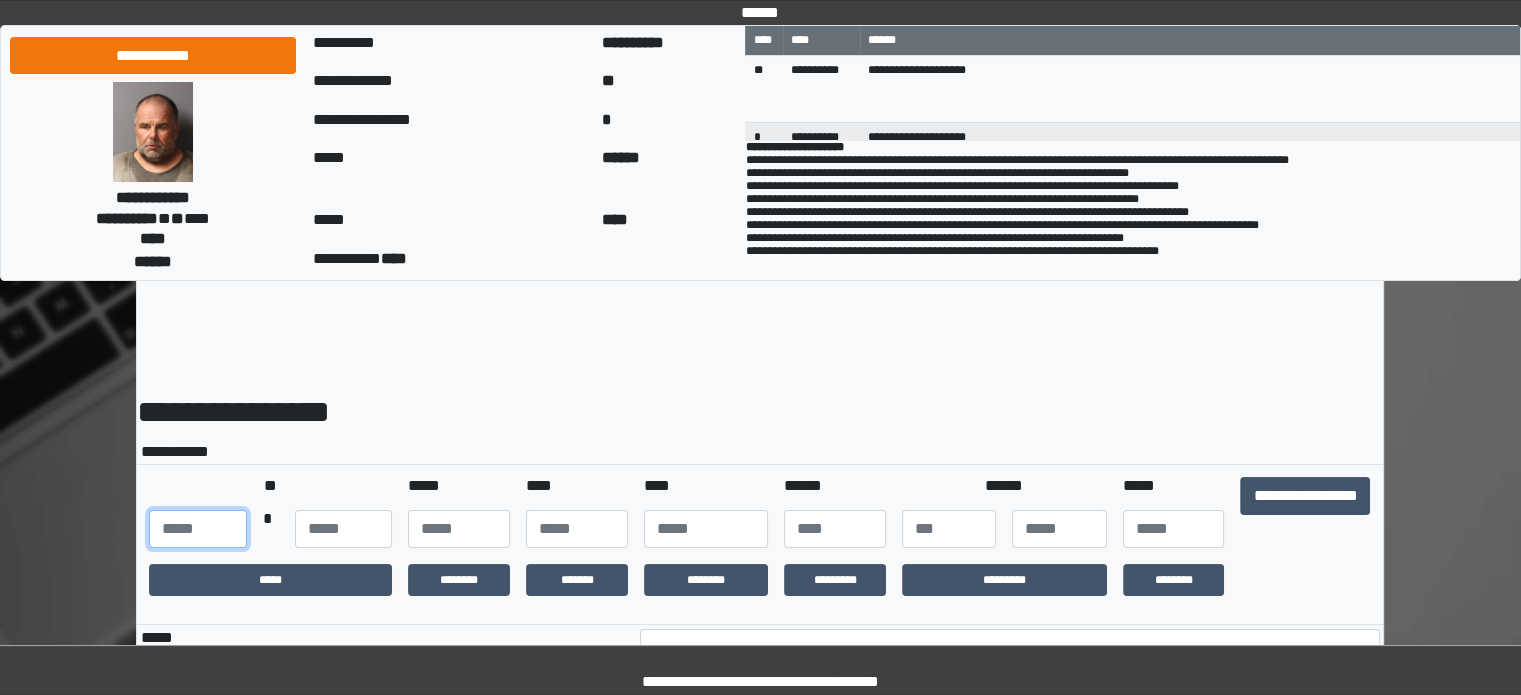 type on "***" 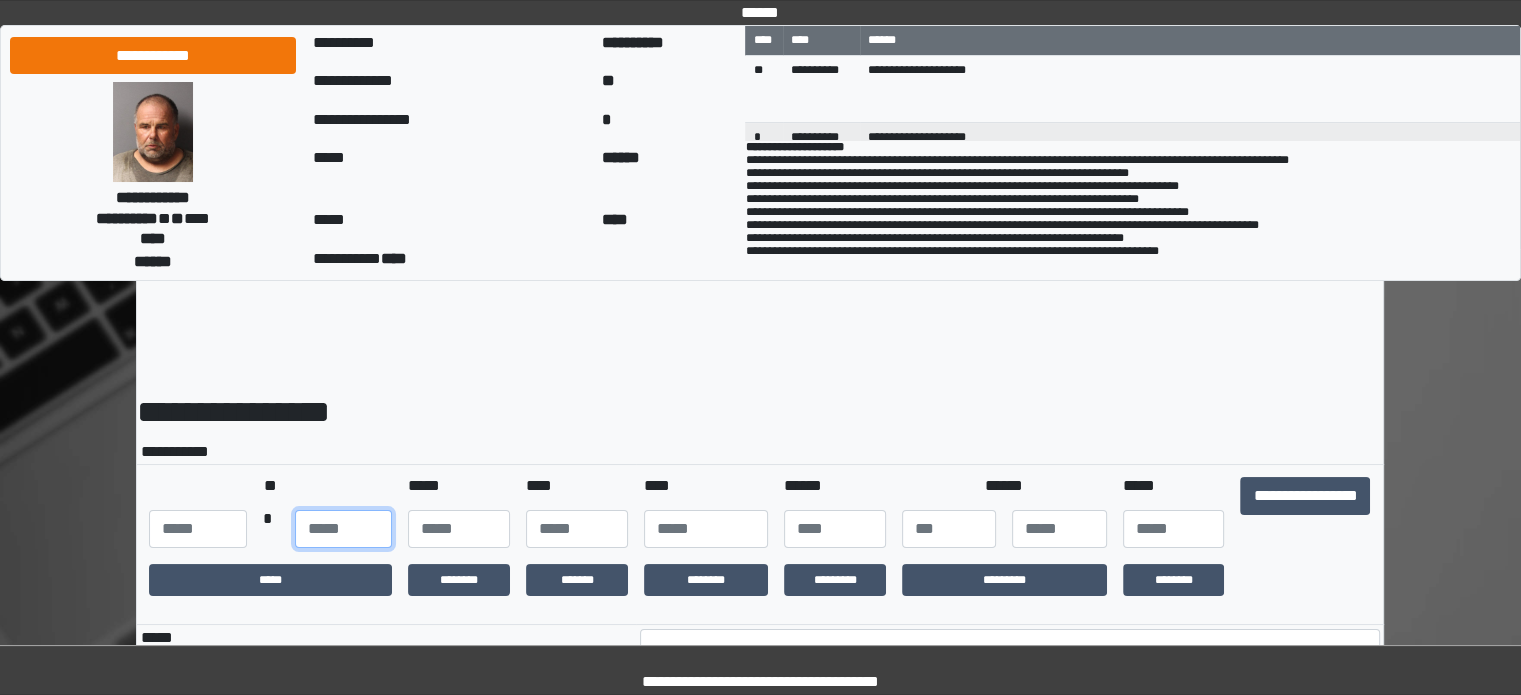 type on "**" 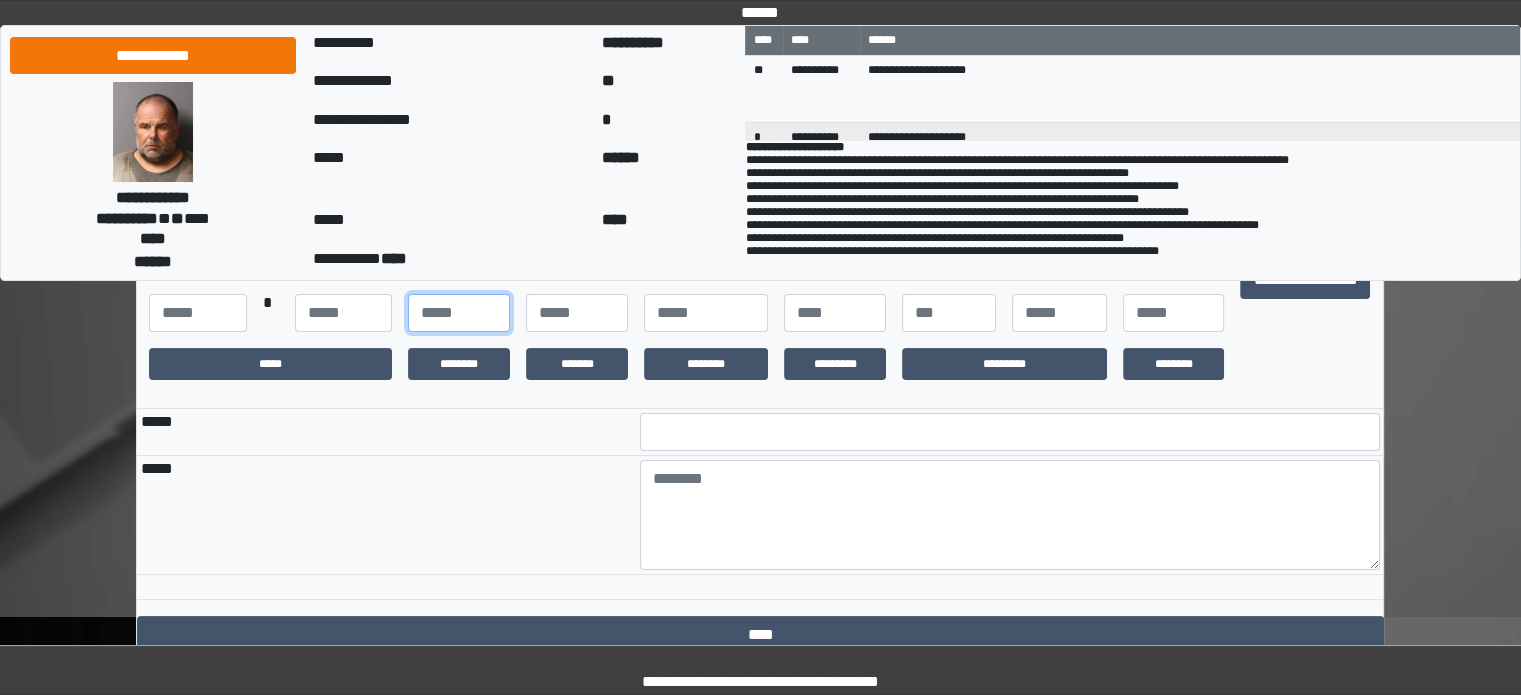 scroll, scrollTop: 300, scrollLeft: 0, axis: vertical 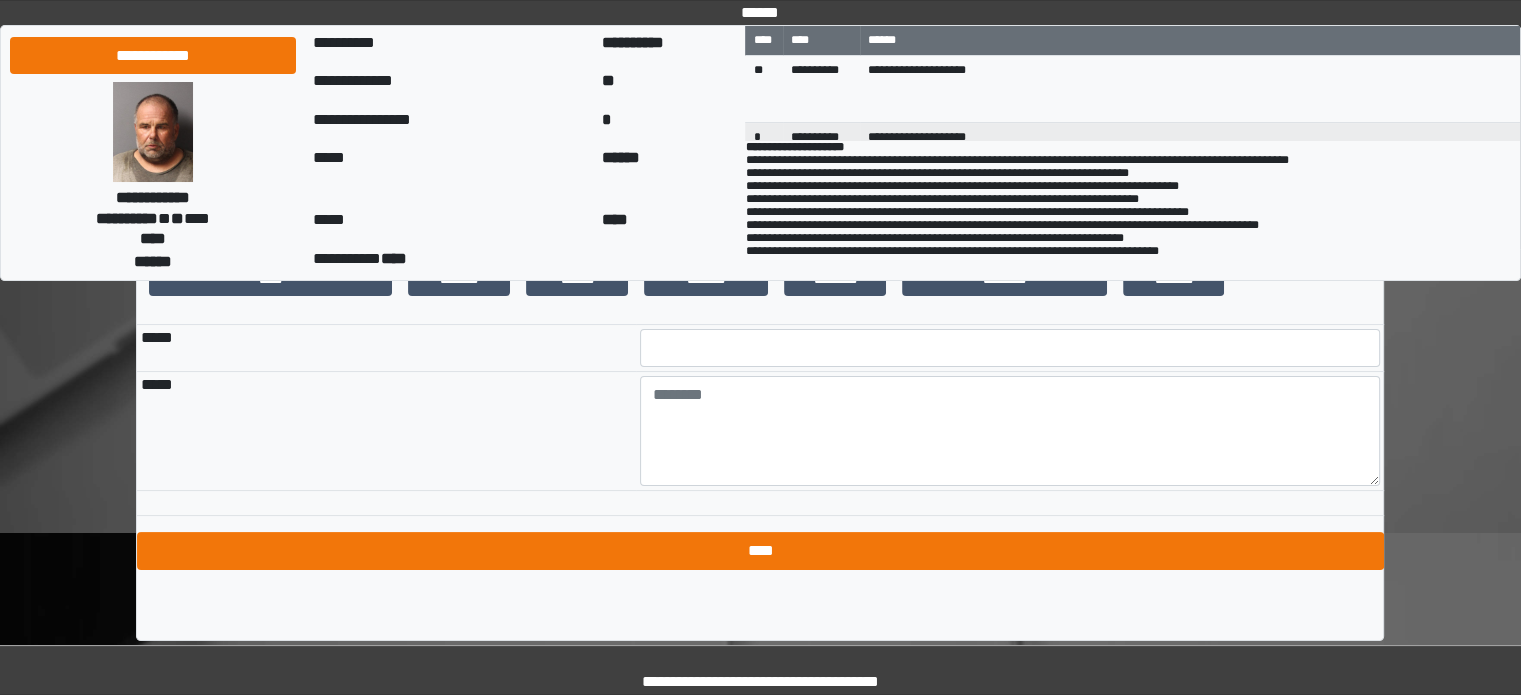 type on "**" 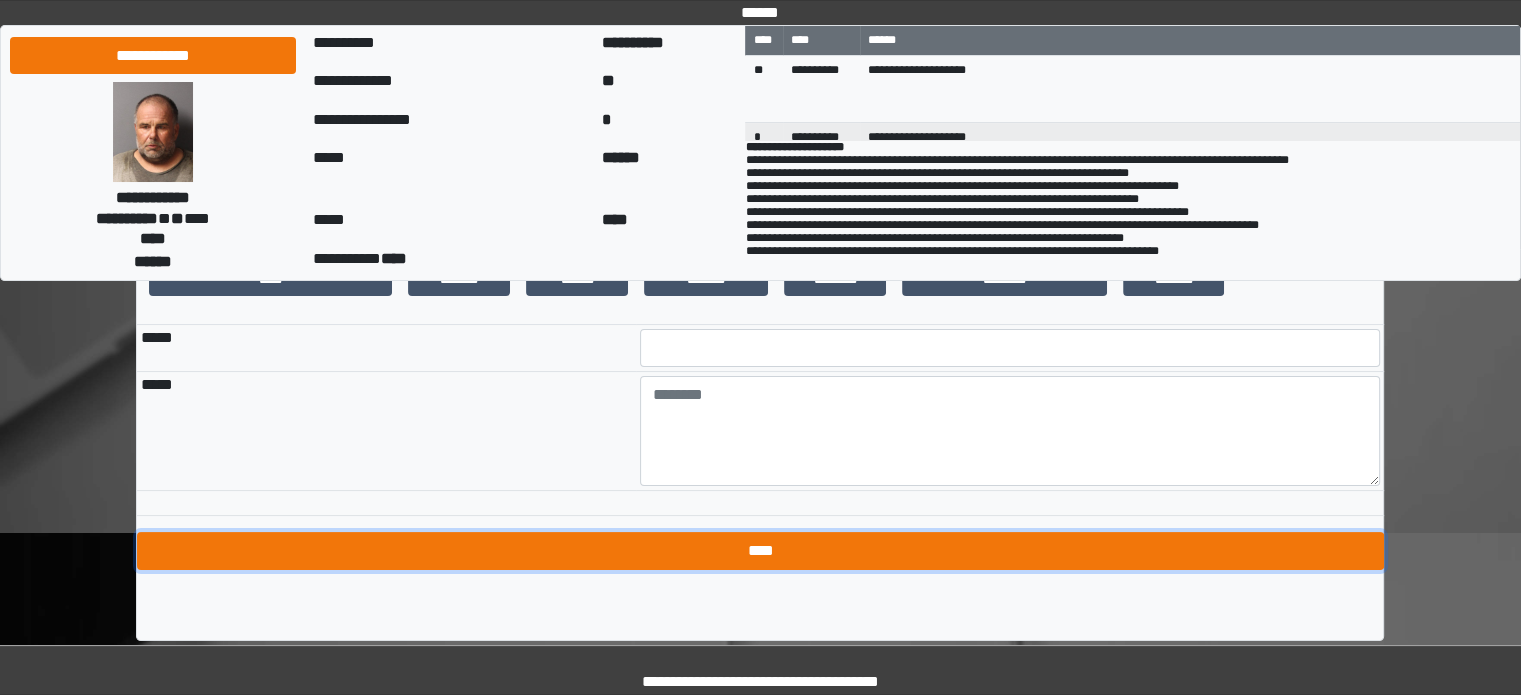 click on "****" at bounding box center [760, 551] 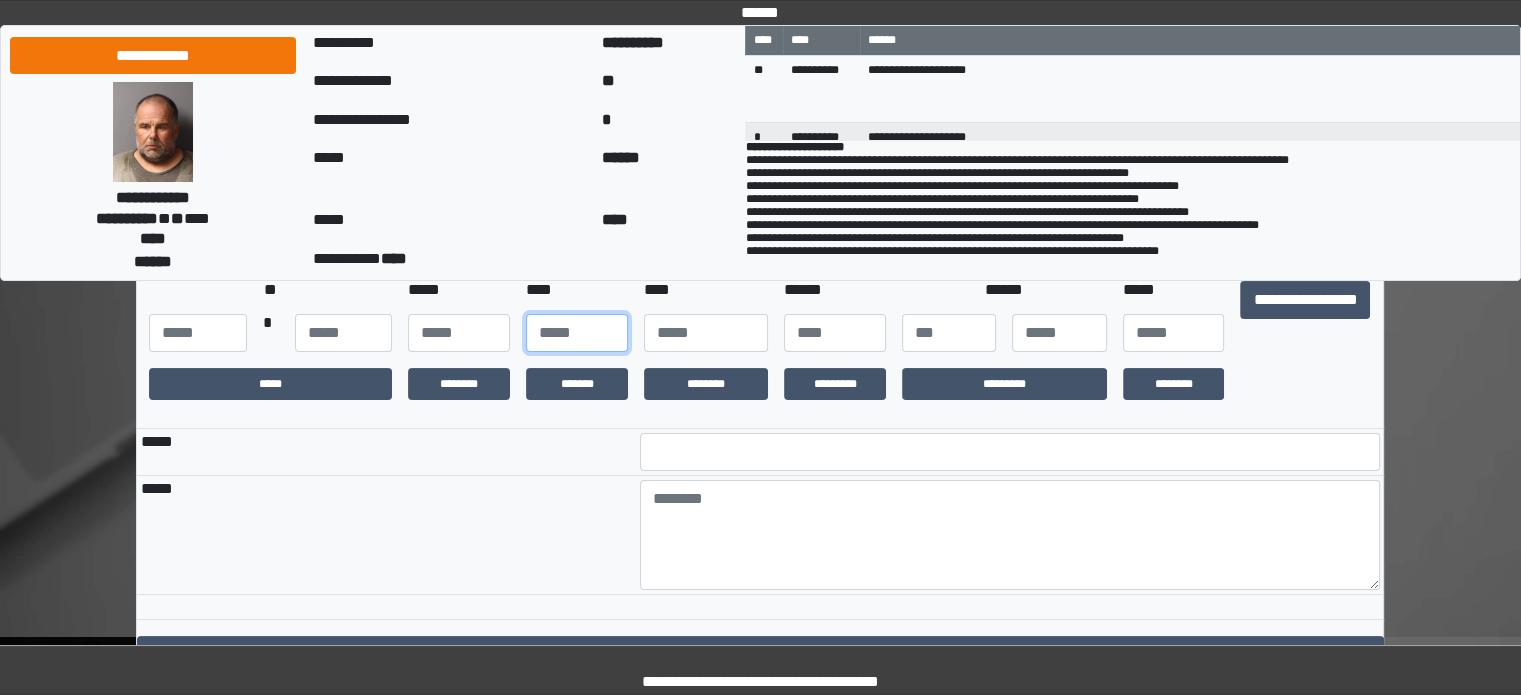 scroll, scrollTop: 200, scrollLeft: 0, axis: vertical 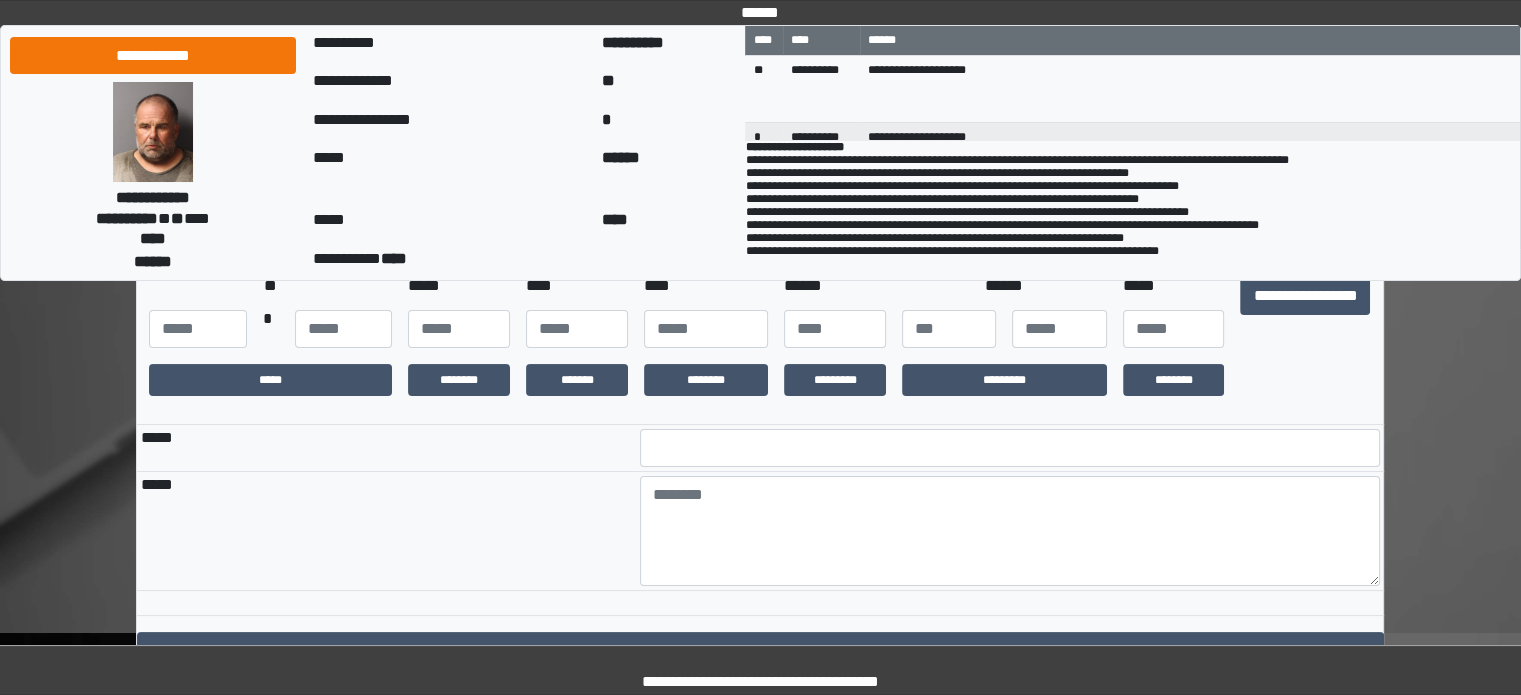 click on "*****" at bounding box center (386, 448) 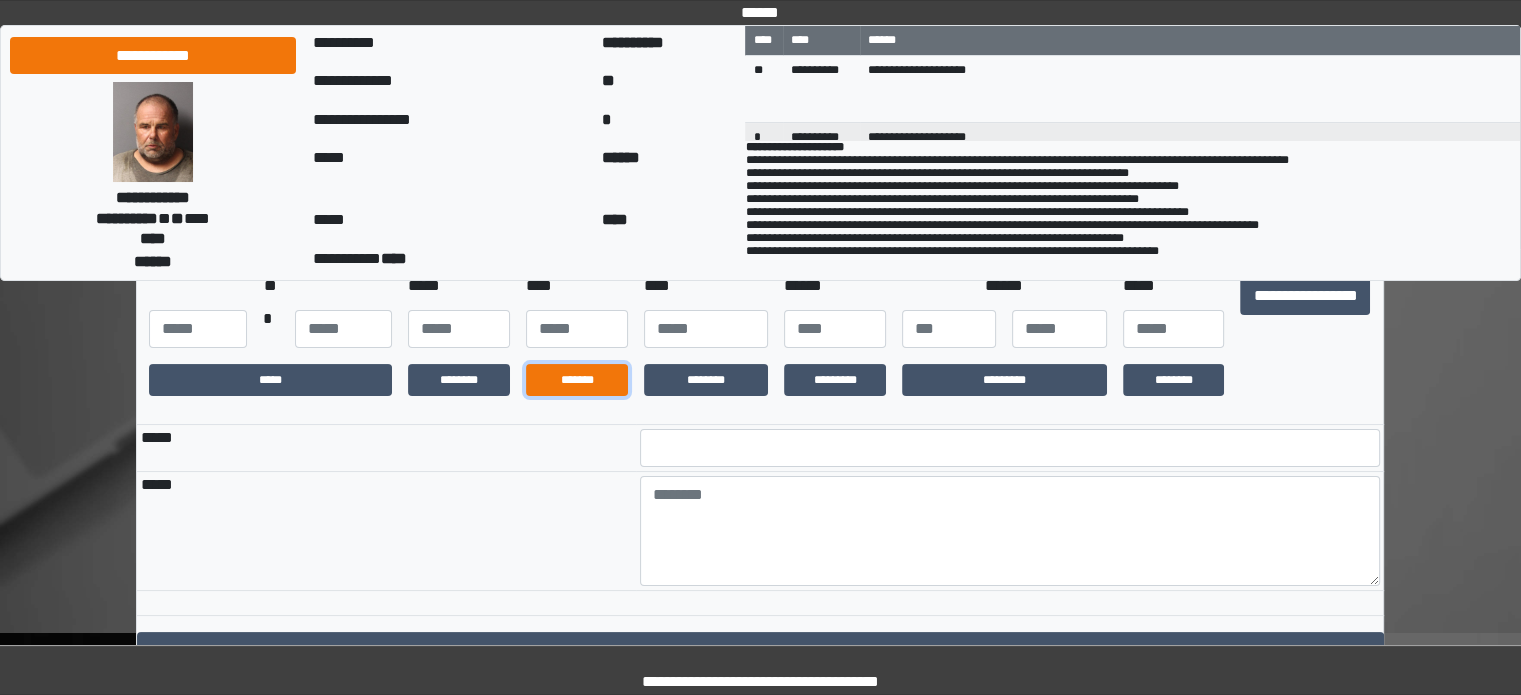 click on "*******" at bounding box center [577, 380] 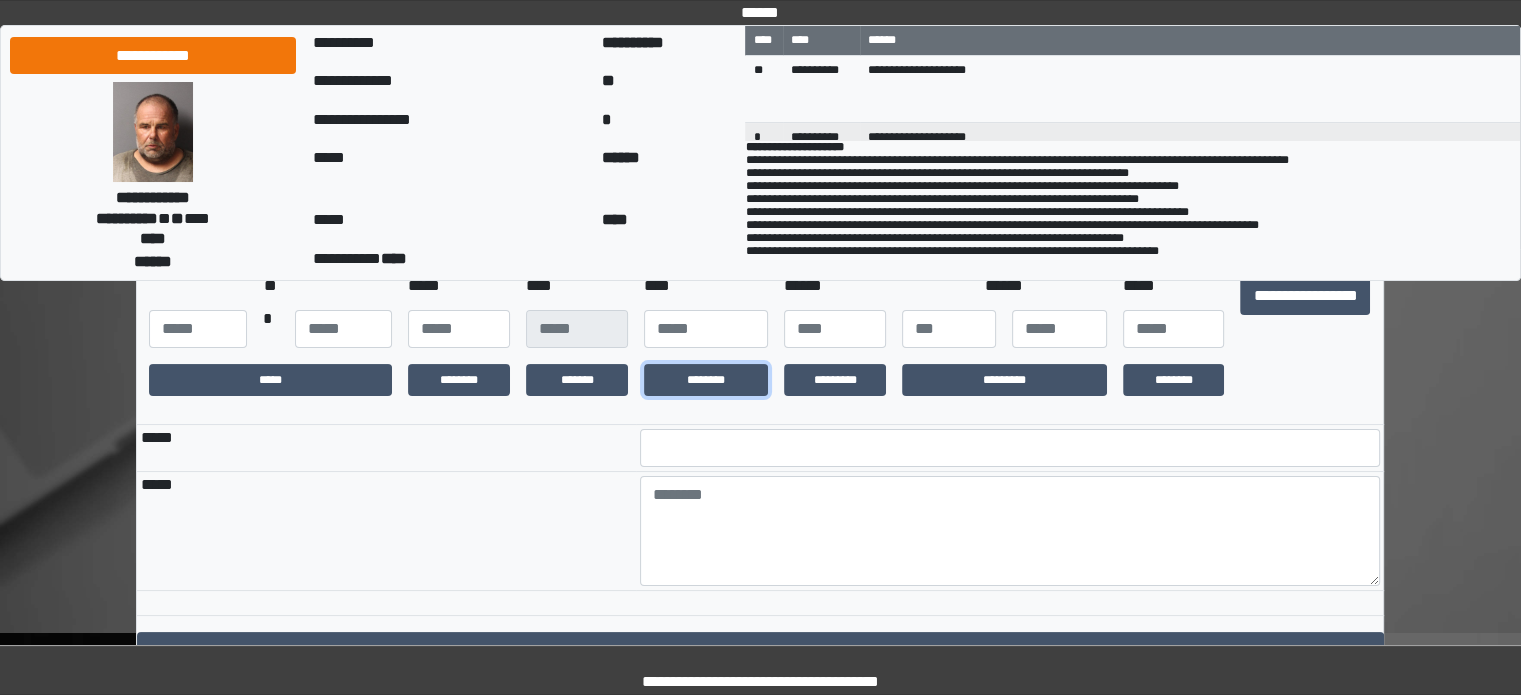 drag, startPoint x: 686, startPoint y: 387, endPoint x: 772, endPoint y: 390, distance: 86.05231 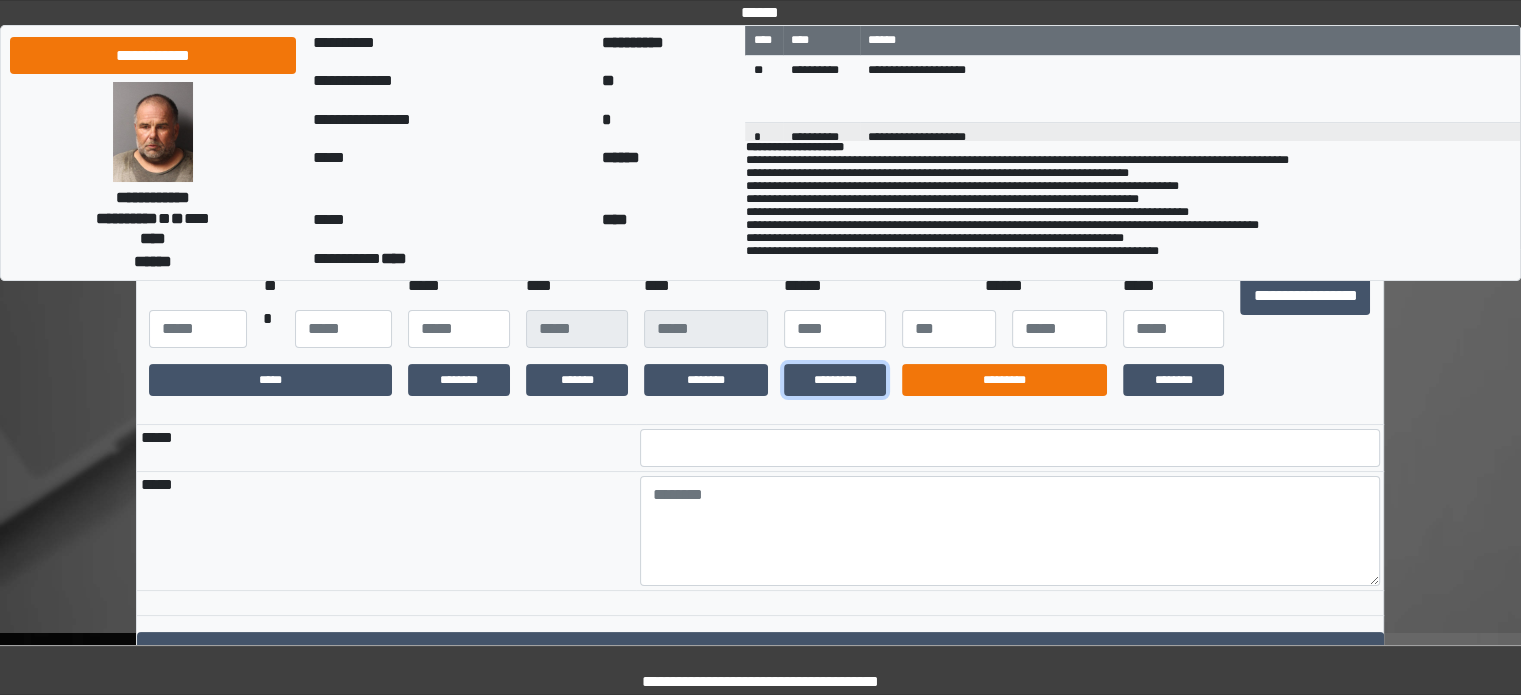 drag, startPoint x: 806, startPoint y: 391, endPoint x: 947, endPoint y: 403, distance: 141.50972 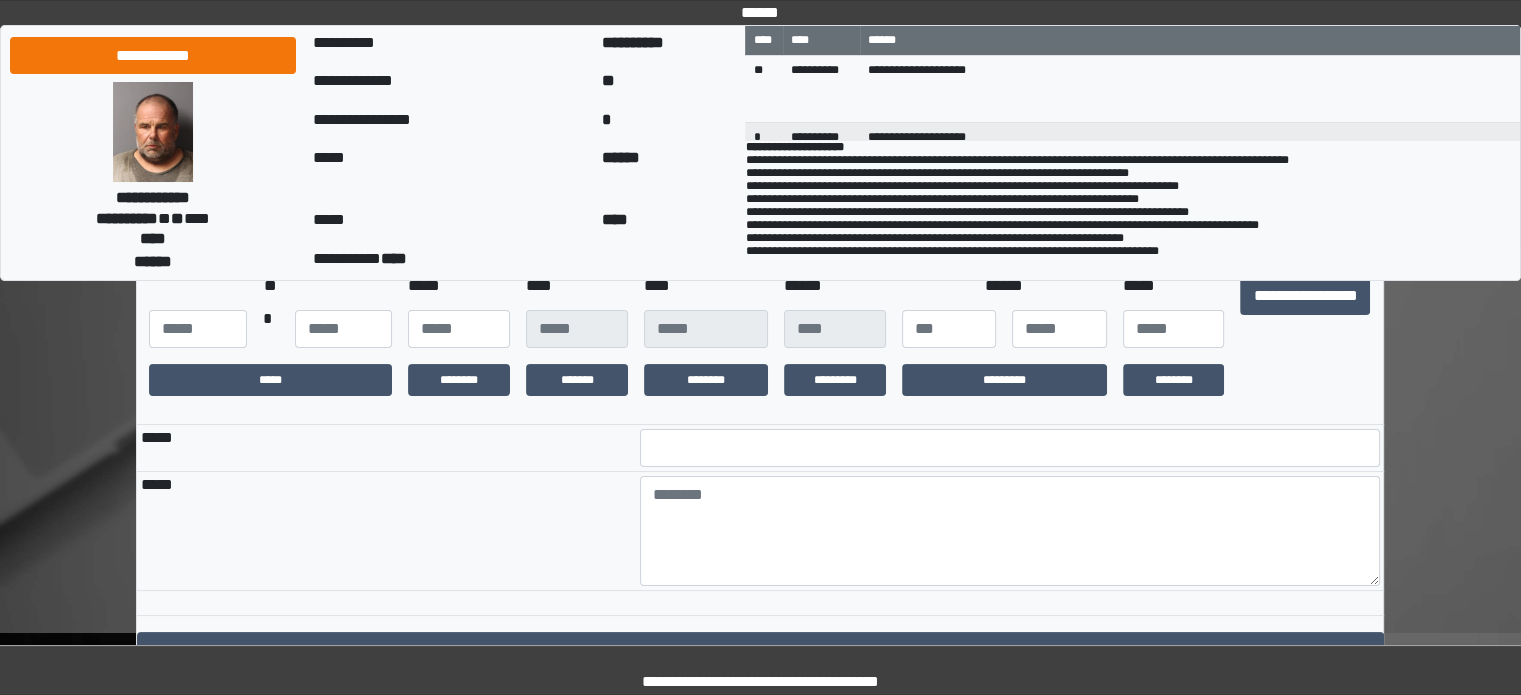 drag, startPoint x: 952, startPoint y: 405, endPoint x: 975, endPoint y: 405, distance: 23 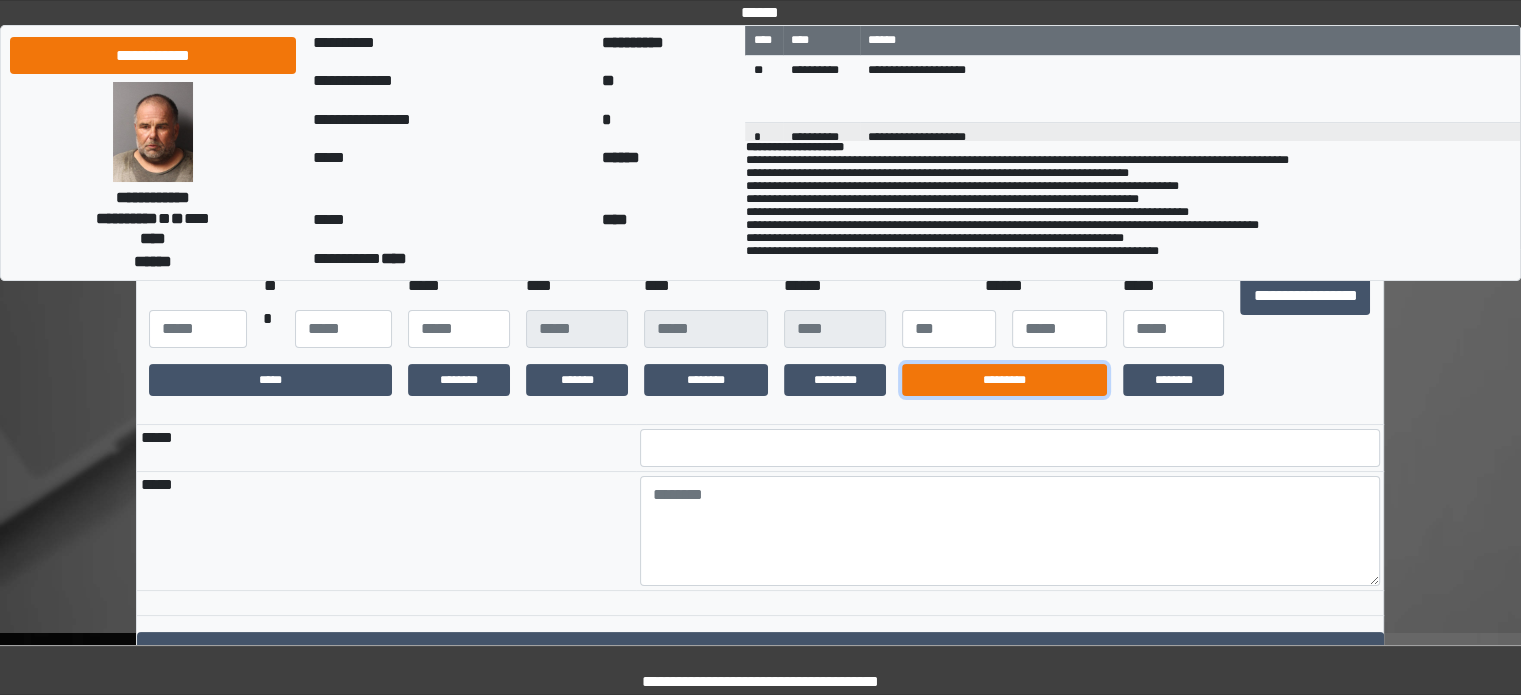 click on "*********" at bounding box center (1004, 380) 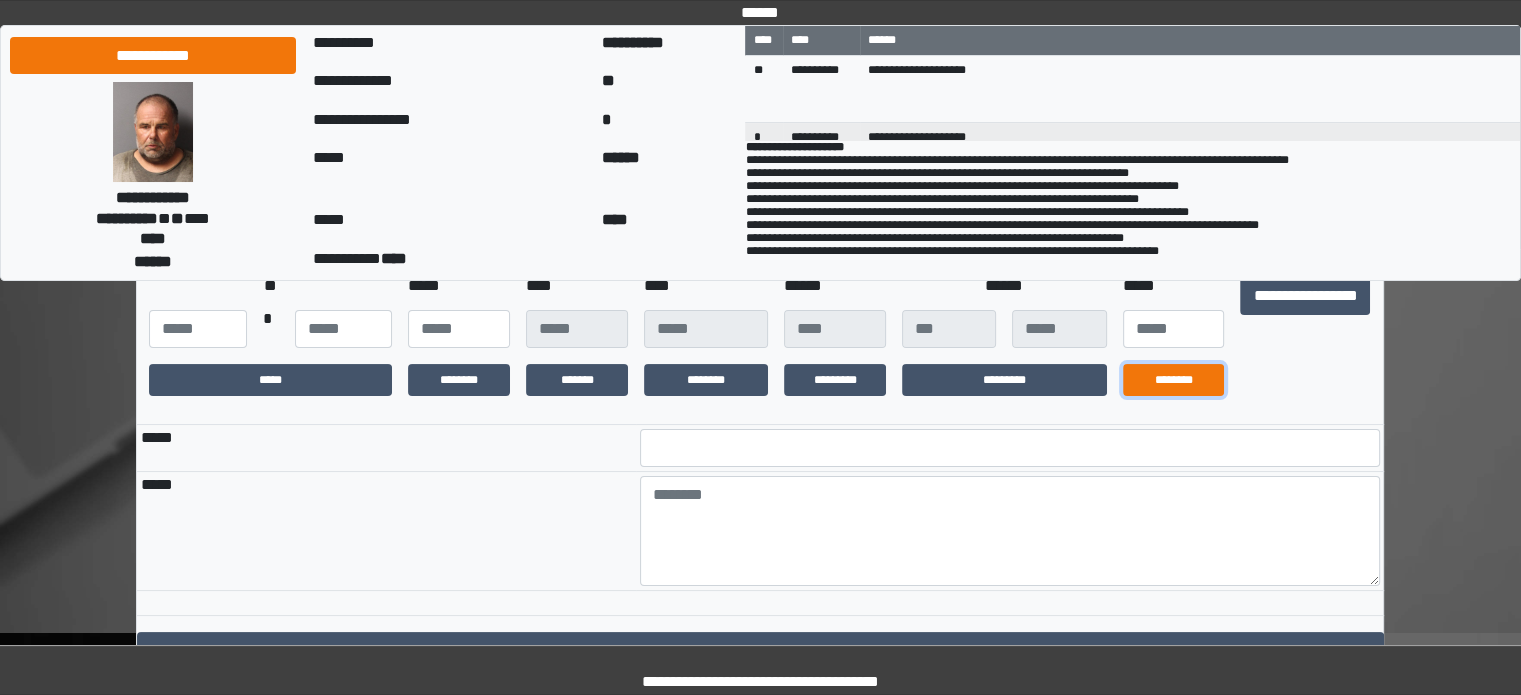 click on "********" at bounding box center (1174, 380) 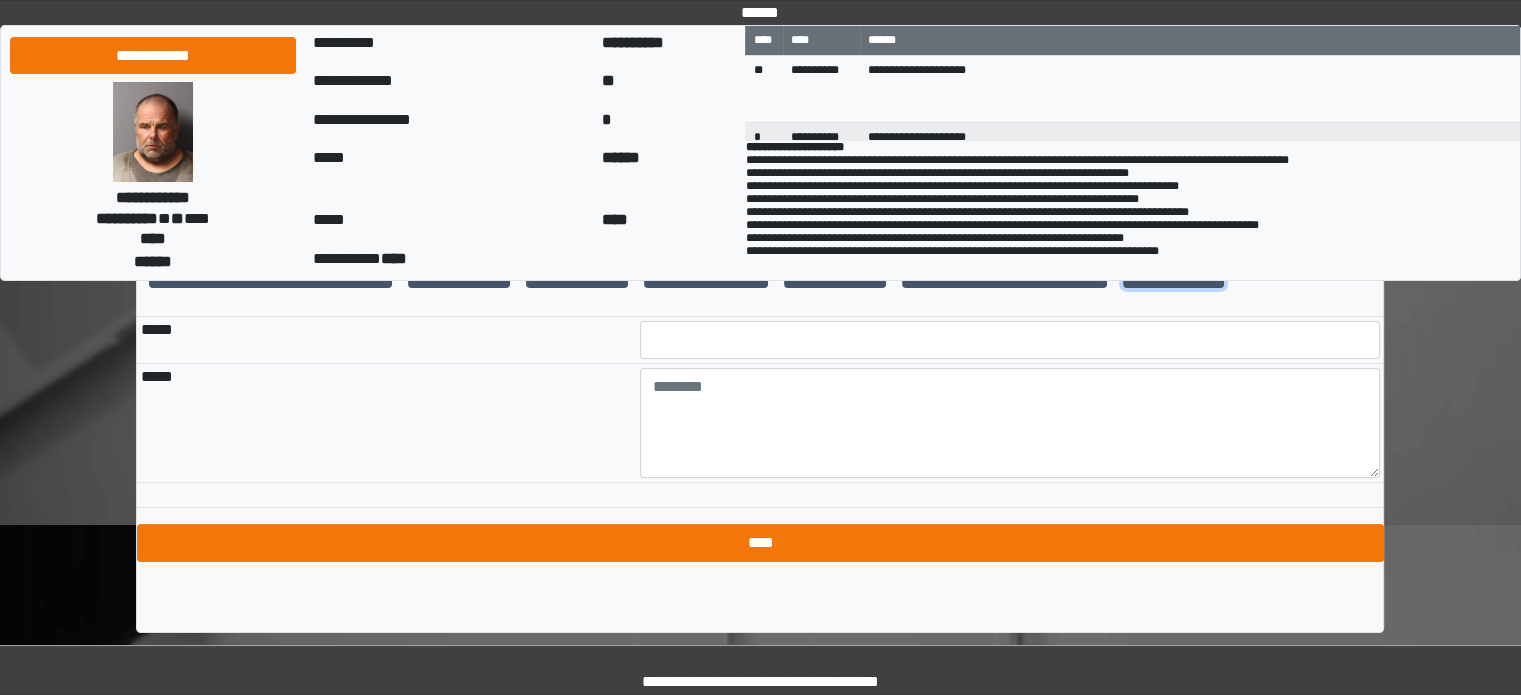 scroll, scrollTop: 310, scrollLeft: 0, axis: vertical 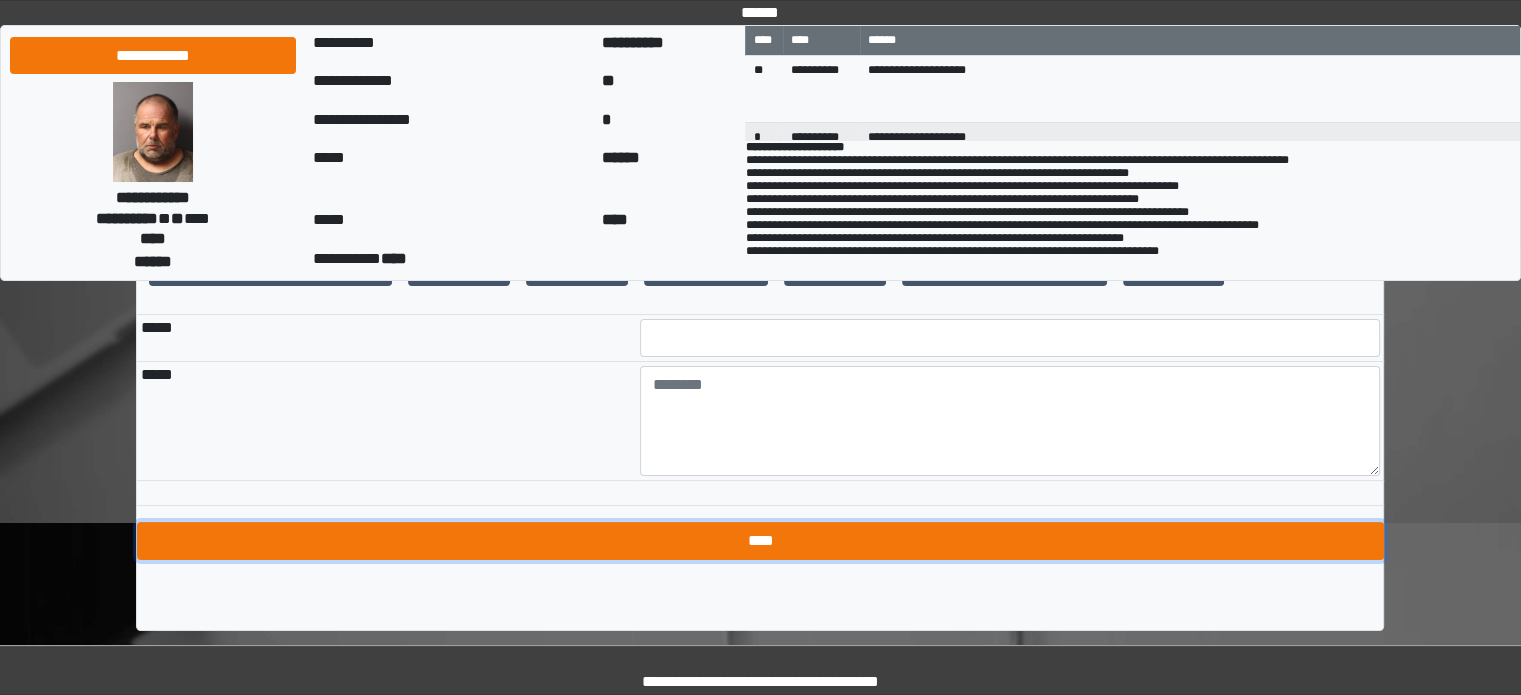 click on "****" at bounding box center (760, 541) 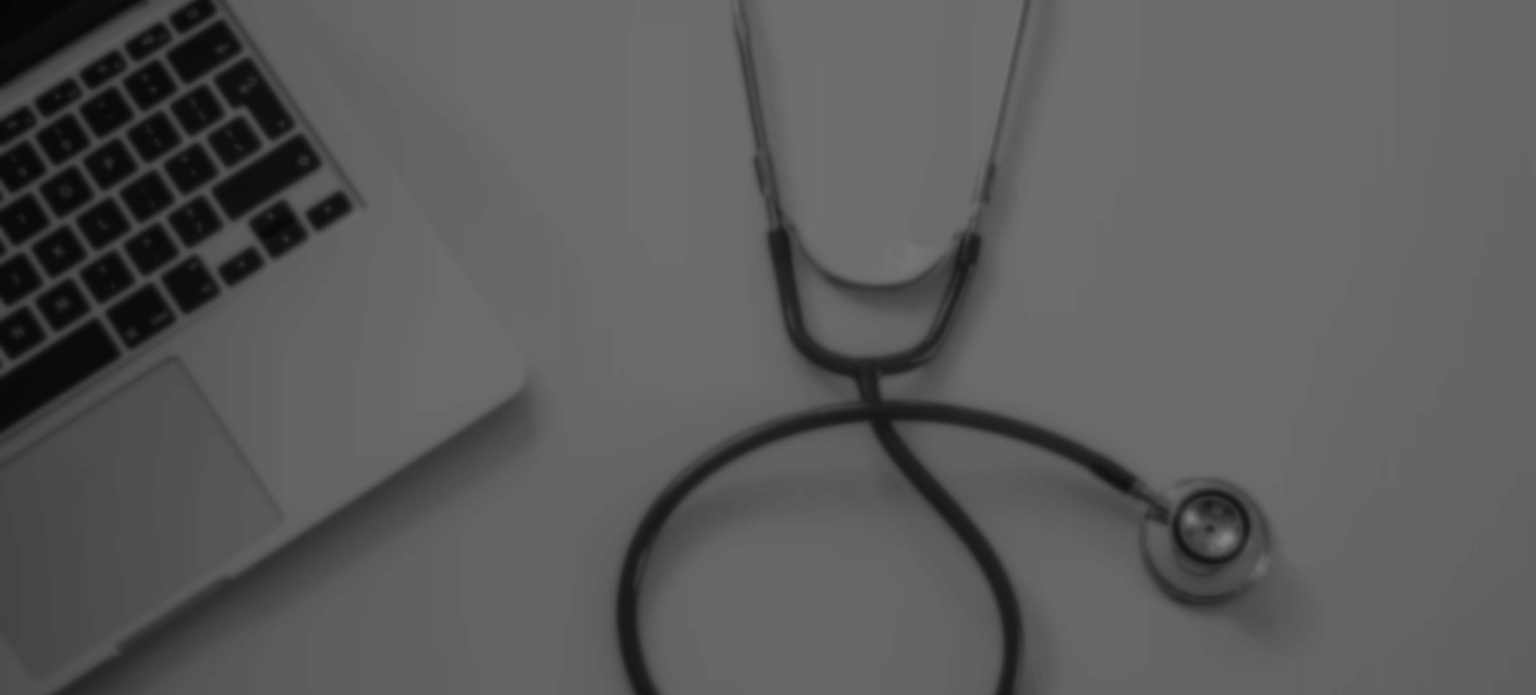 scroll, scrollTop: 0, scrollLeft: 0, axis: both 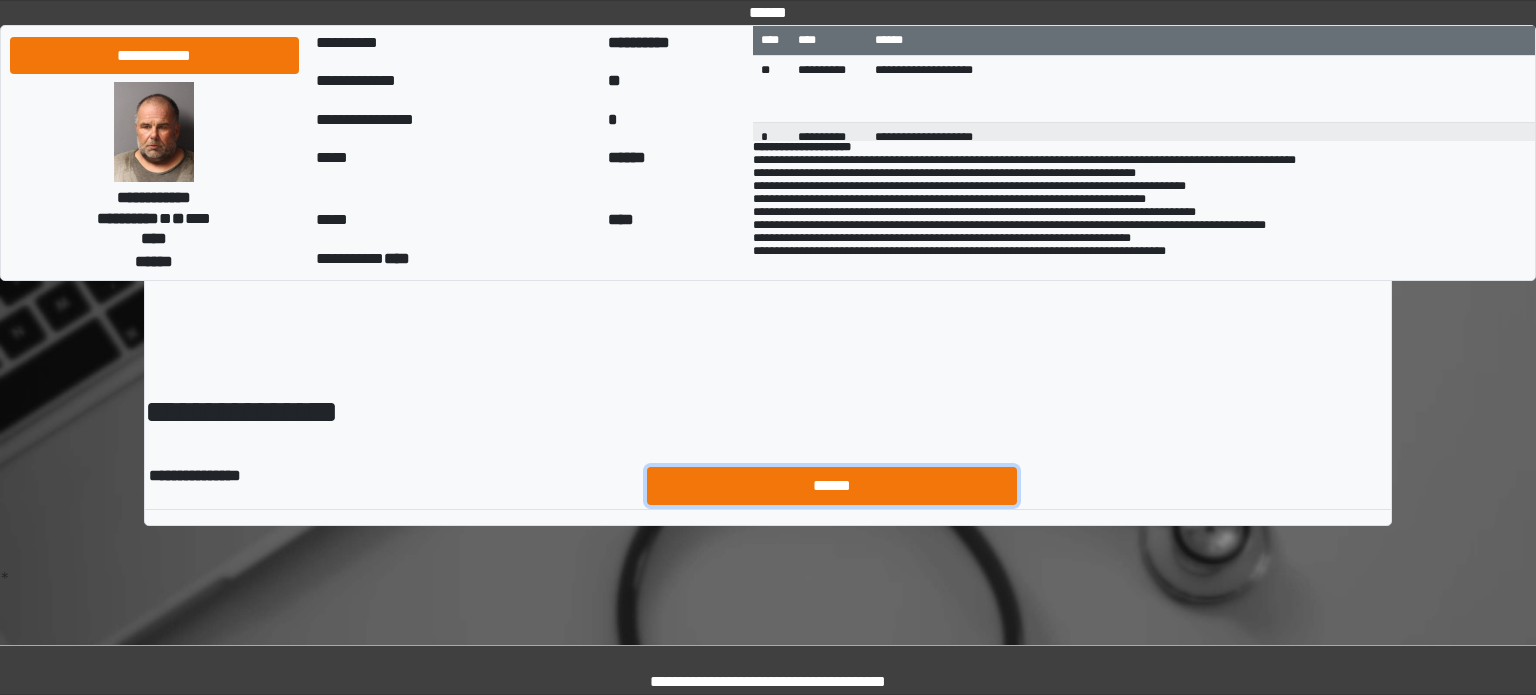 click on "******" at bounding box center (832, 486) 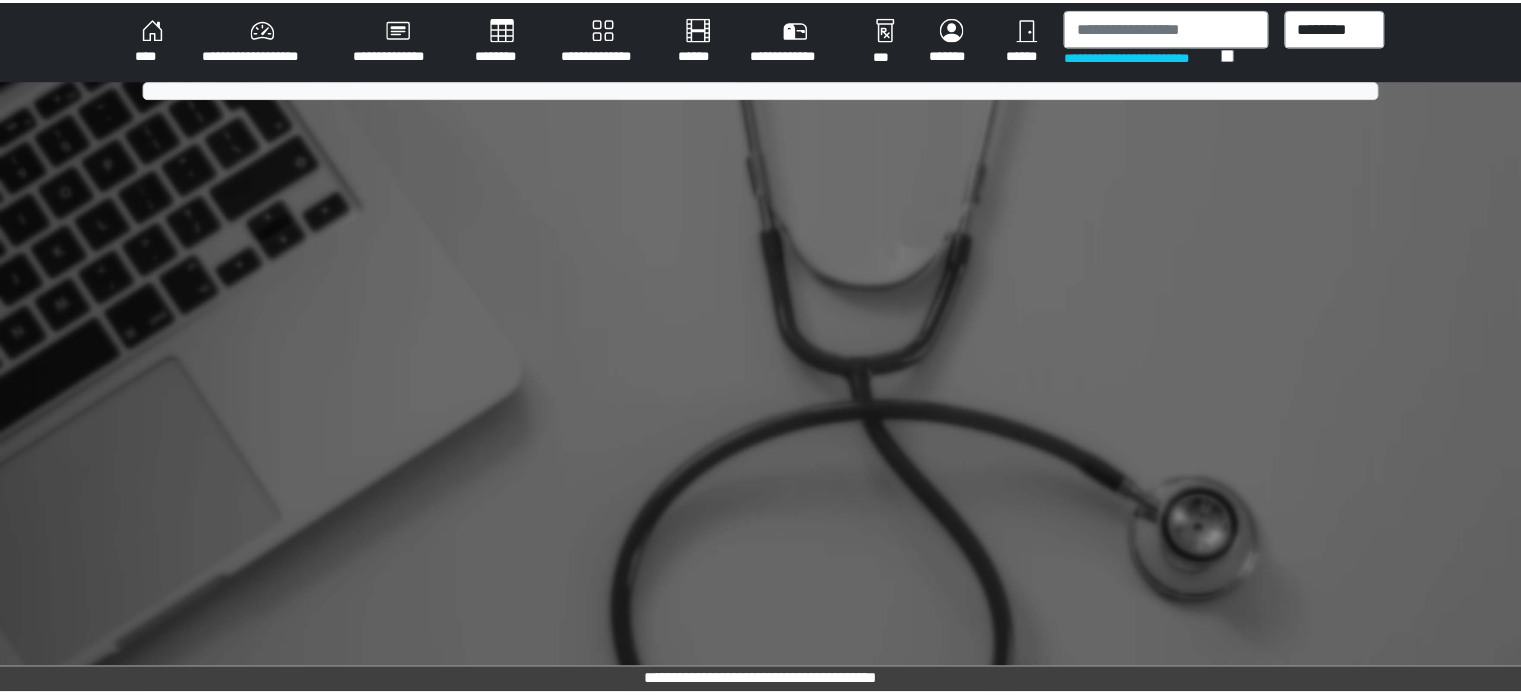scroll, scrollTop: 0, scrollLeft: 0, axis: both 